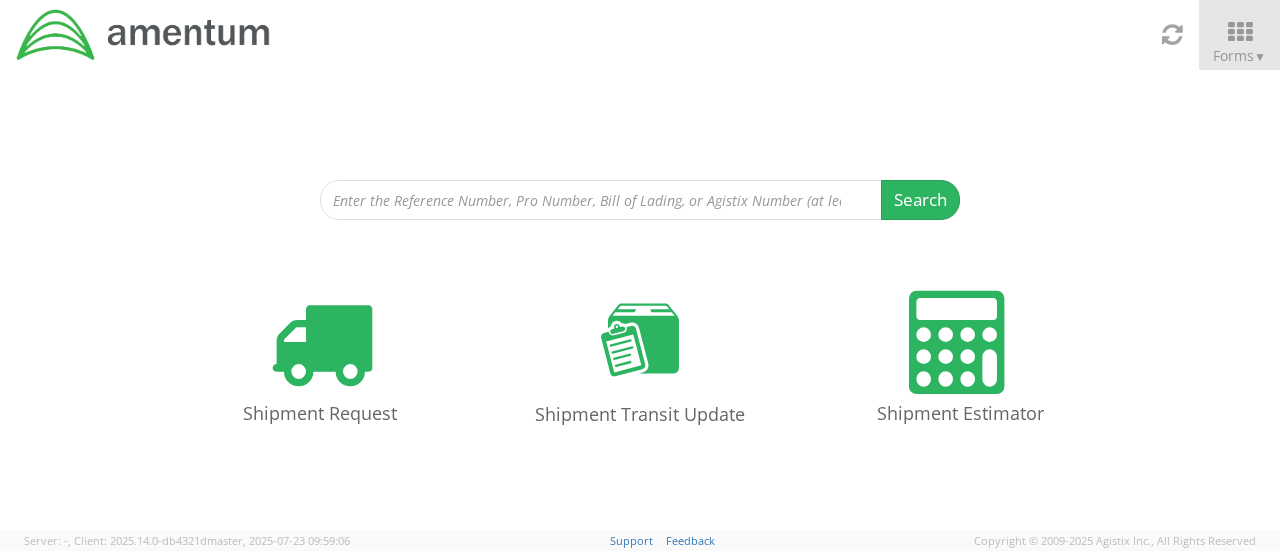 scroll, scrollTop: 0, scrollLeft: 0, axis: both 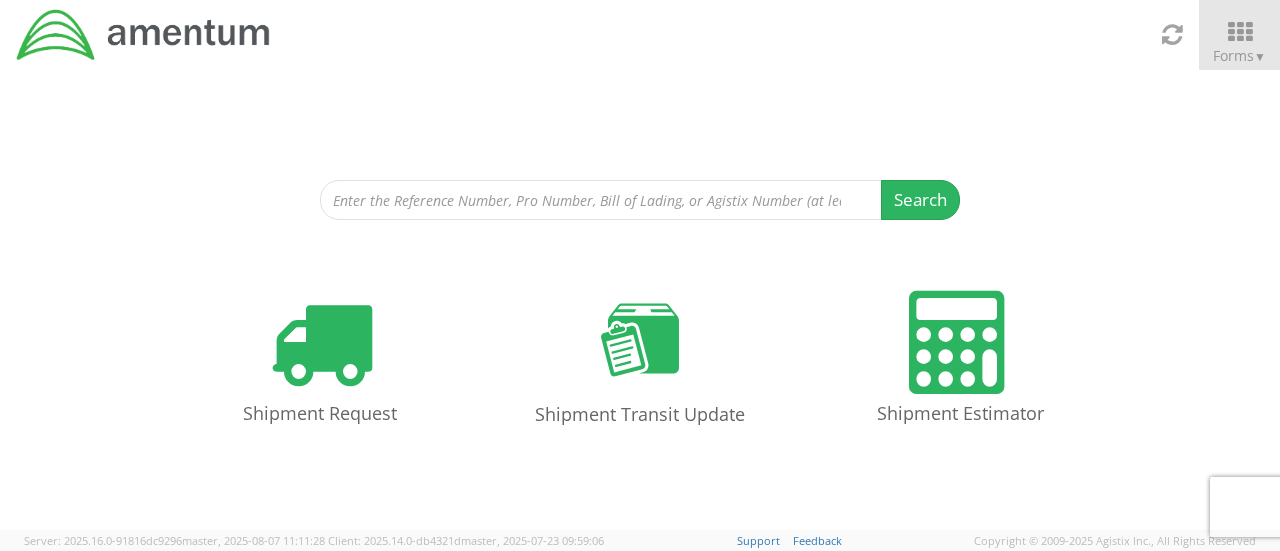 click on "Search       Refine By   Ship From Date     To" at bounding box center [640, 145] 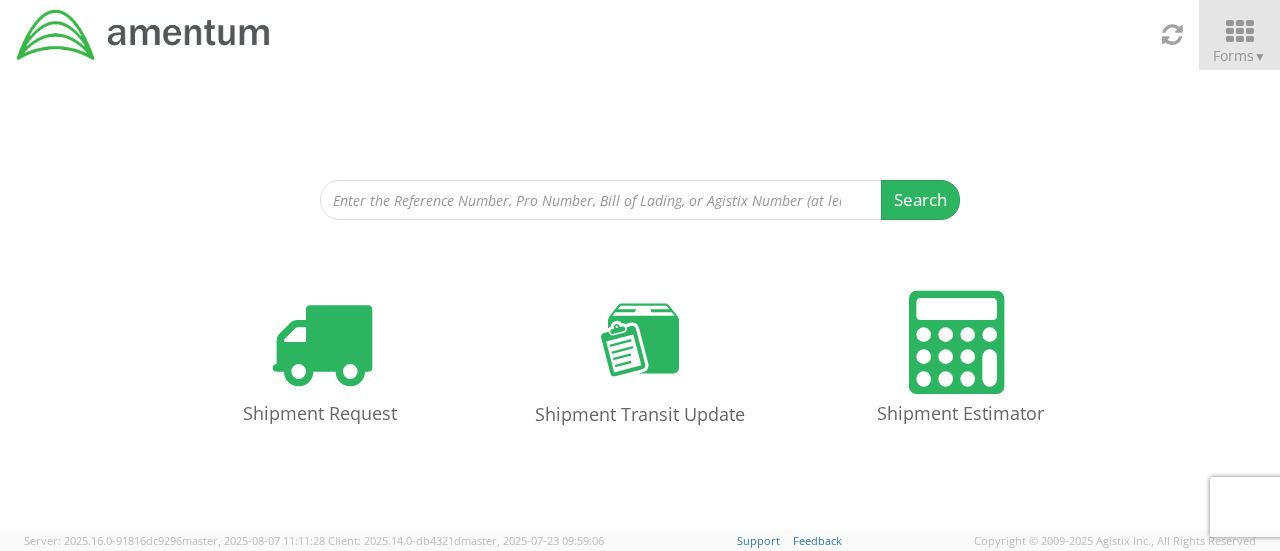 click on "Forms  ▼" at bounding box center (1239, 55) 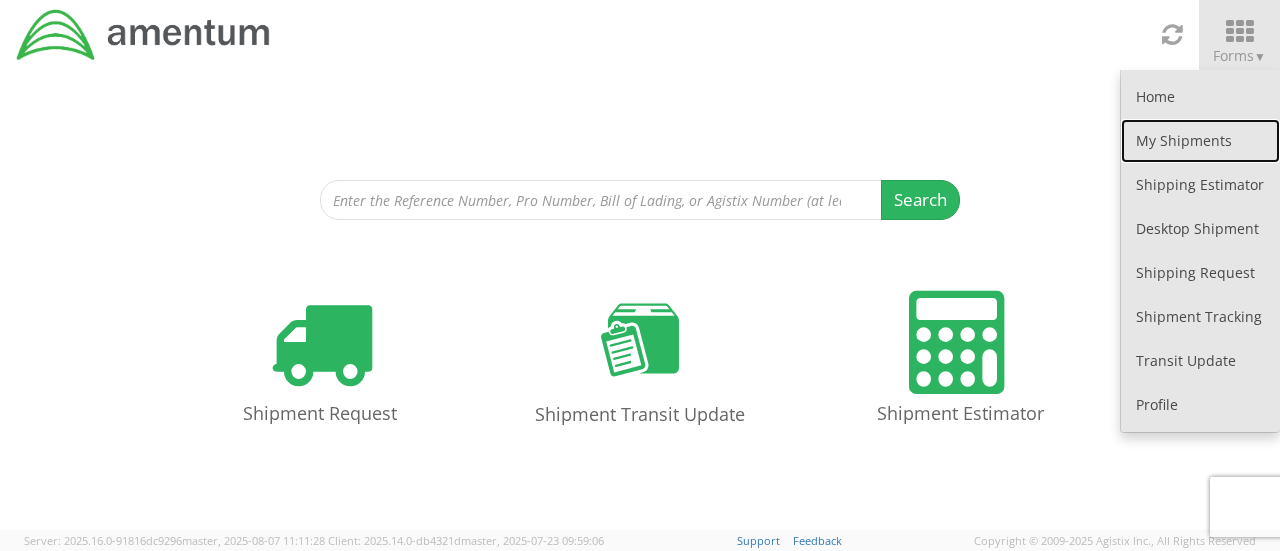 click on "My Shipments" at bounding box center (1200, 141) 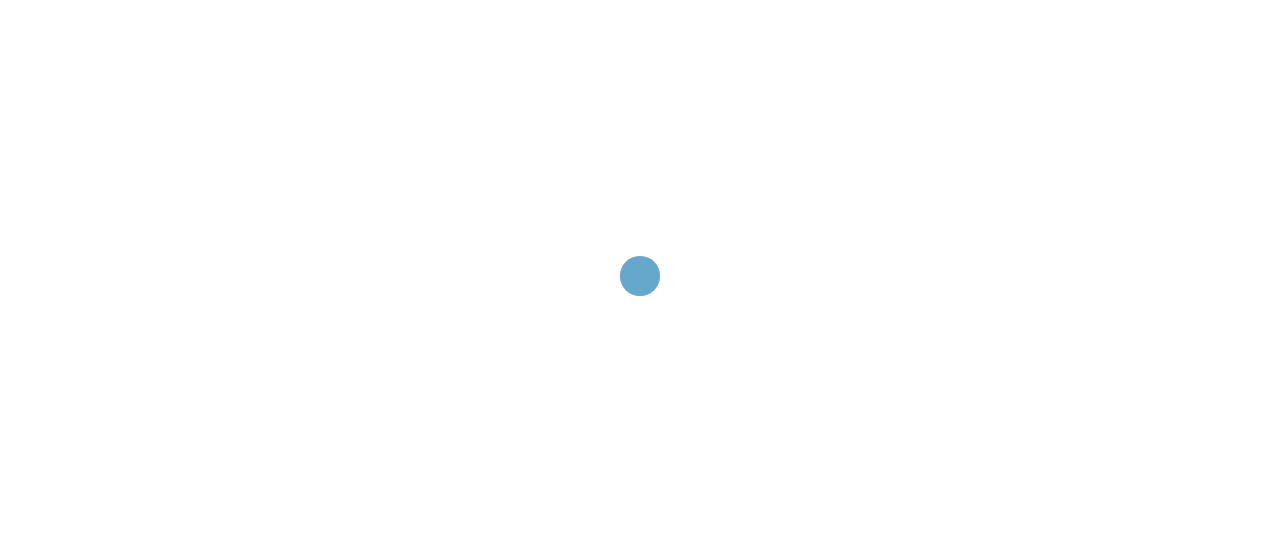 scroll, scrollTop: 0, scrollLeft: 0, axis: both 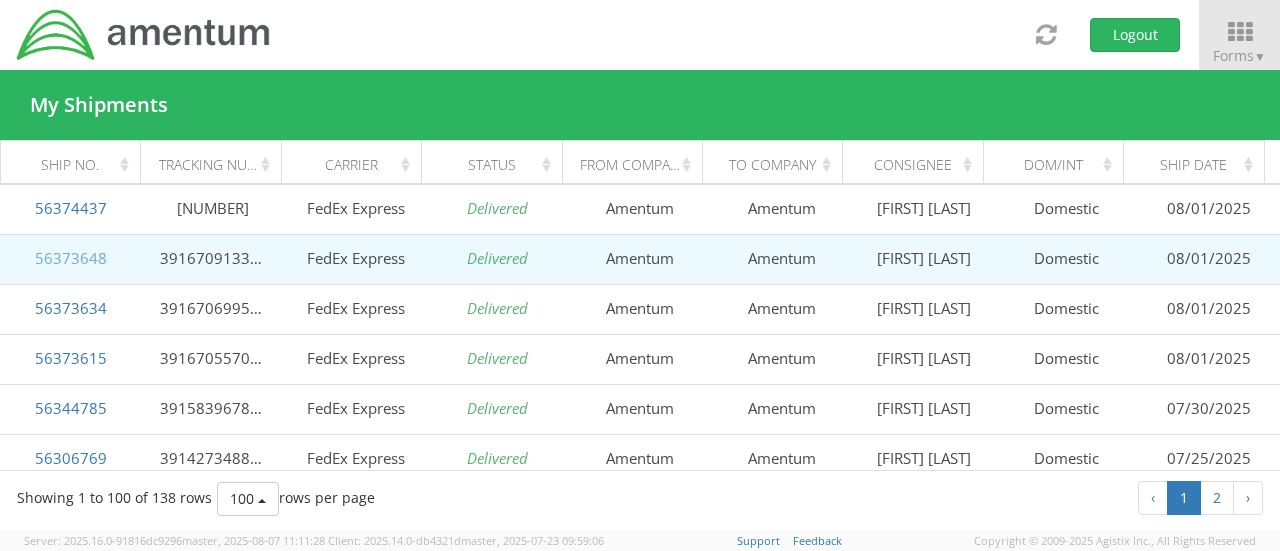 click on "56373648" at bounding box center (71, 258) 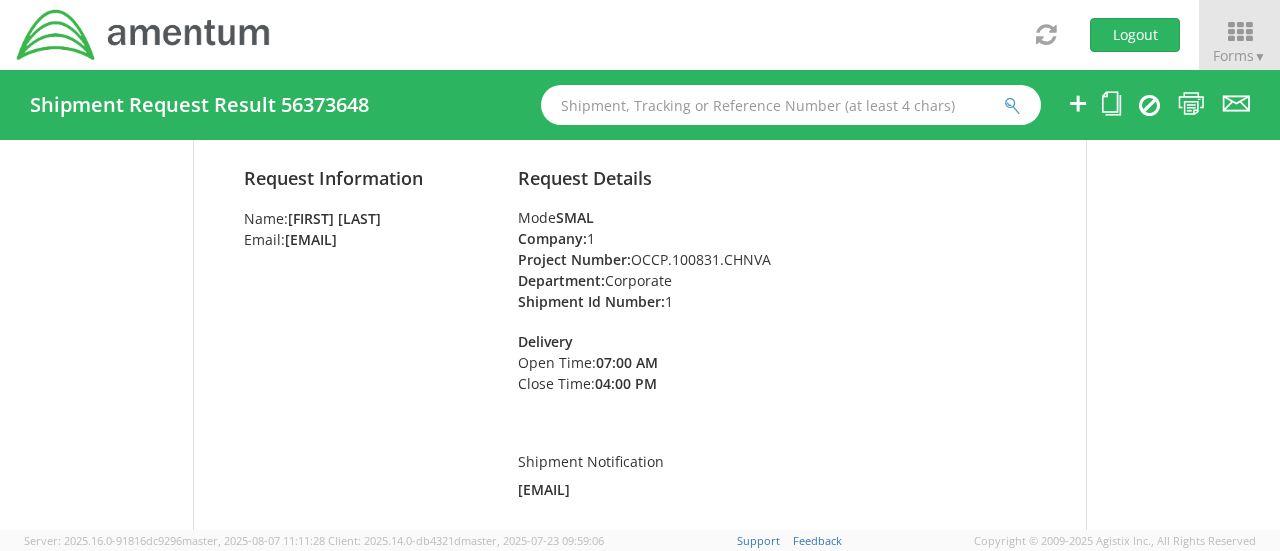 scroll, scrollTop: 100, scrollLeft: 0, axis: vertical 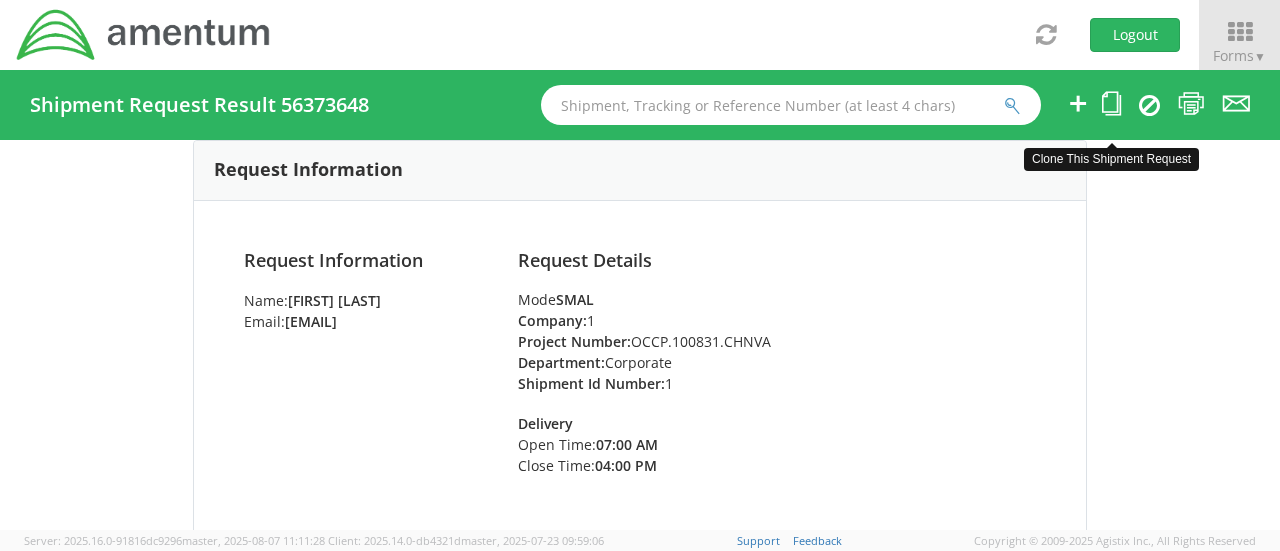 click at bounding box center (1111, 103) 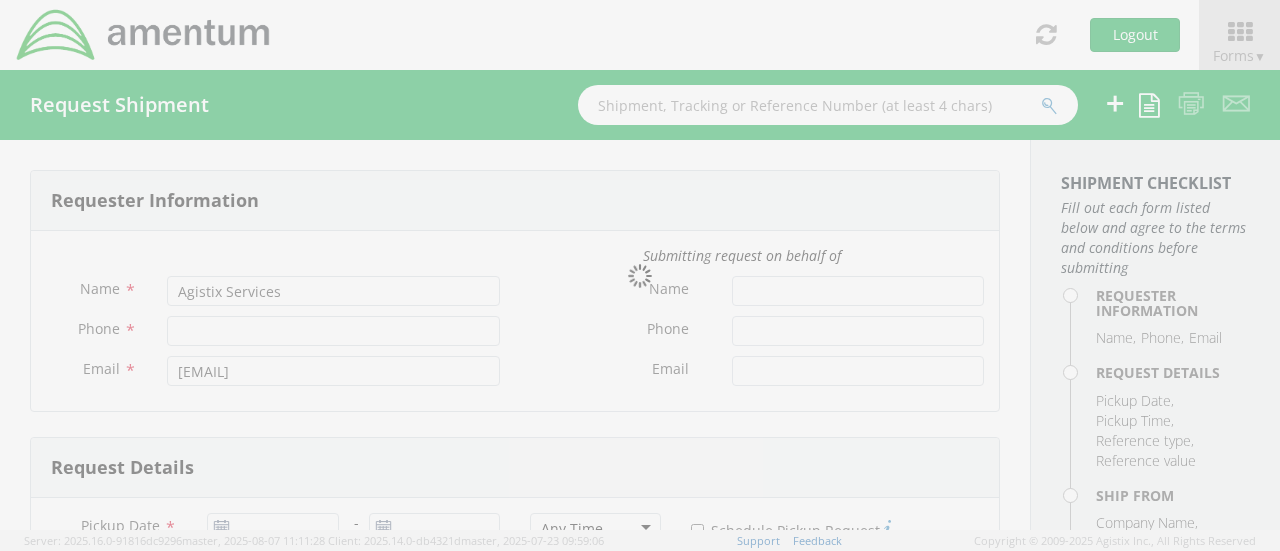type on "Briona Madison" 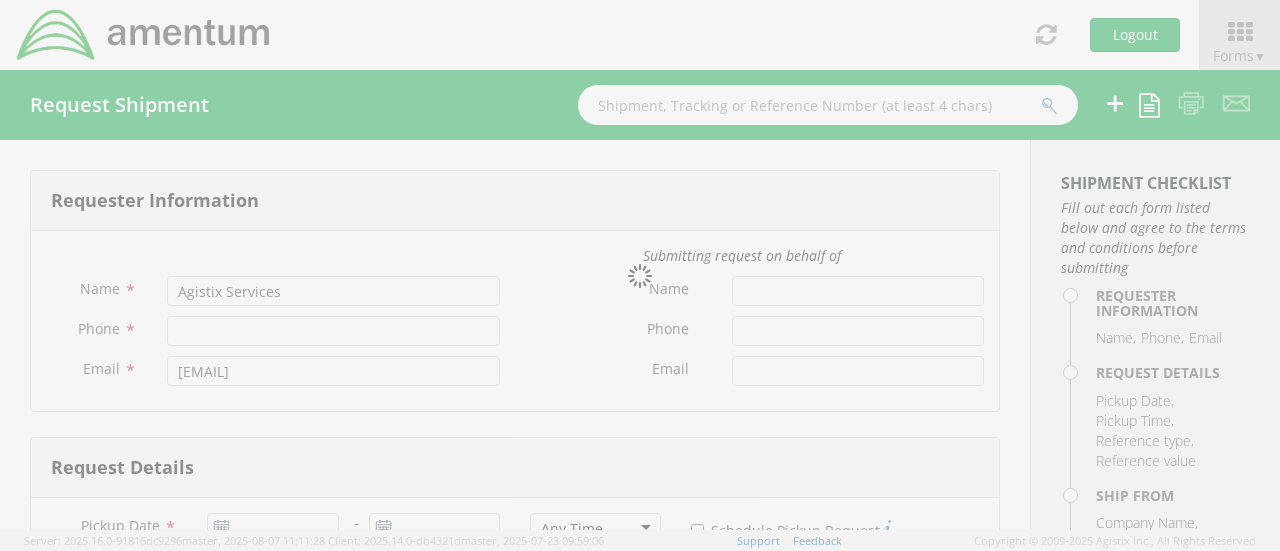 type on "571-531-6662" 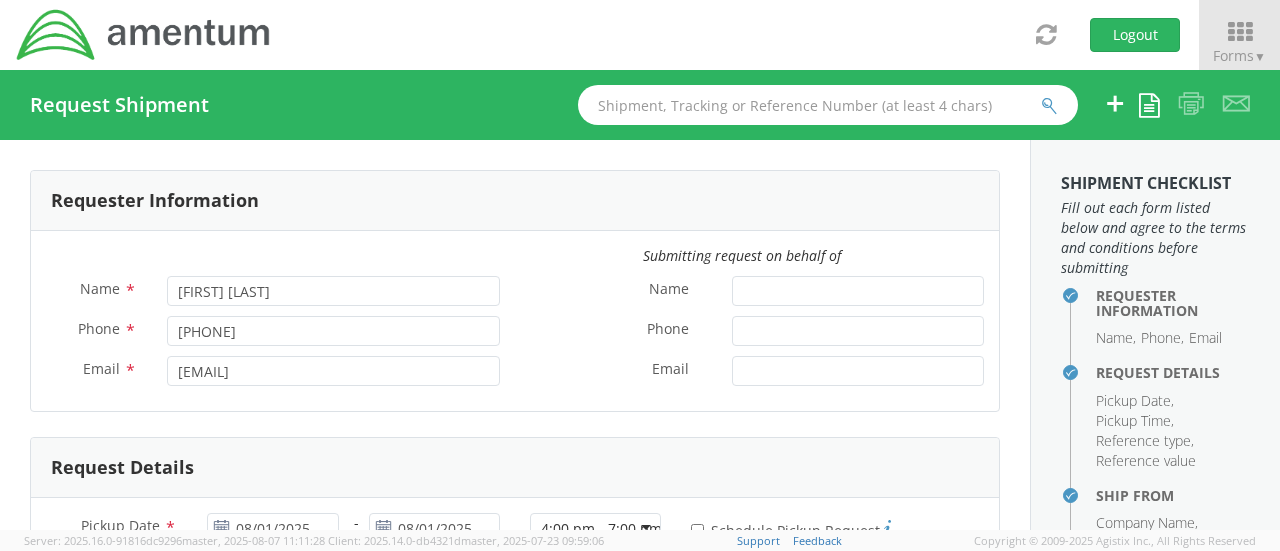 scroll, scrollTop: 300, scrollLeft: 0, axis: vertical 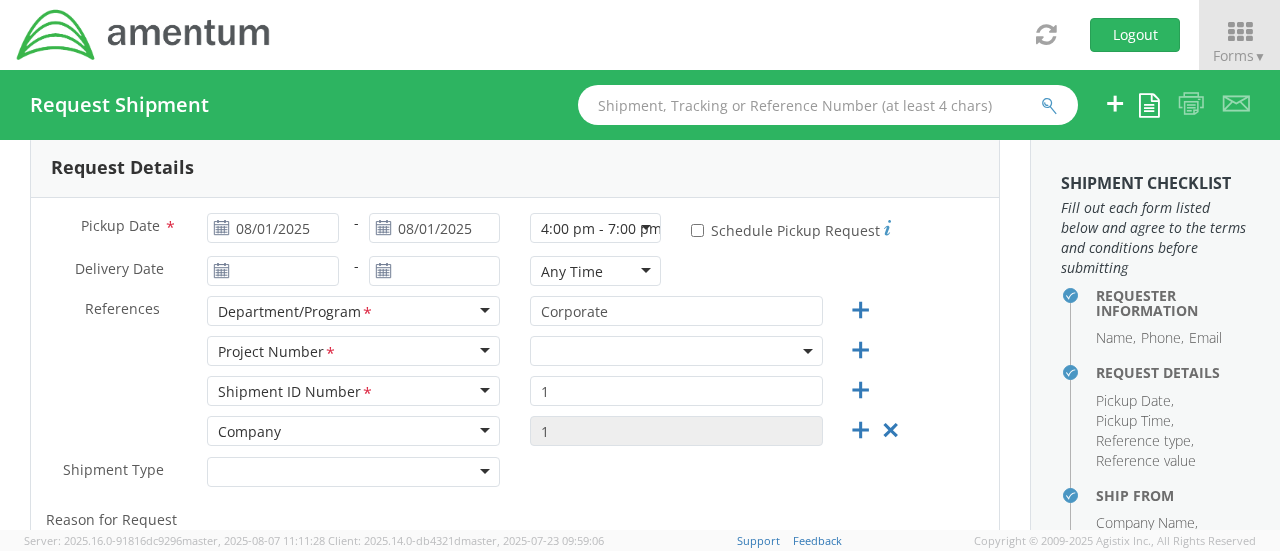 select on "OCCP.705446.FLCVA" 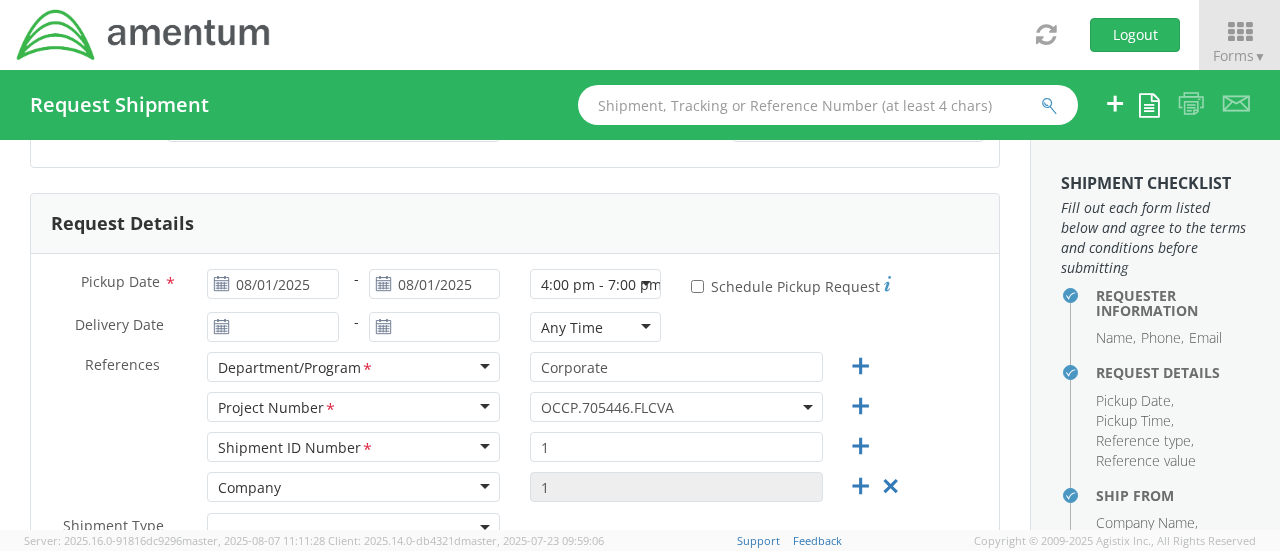 scroll, scrollTop: 200, scrollLeft: 0, axis: vertical 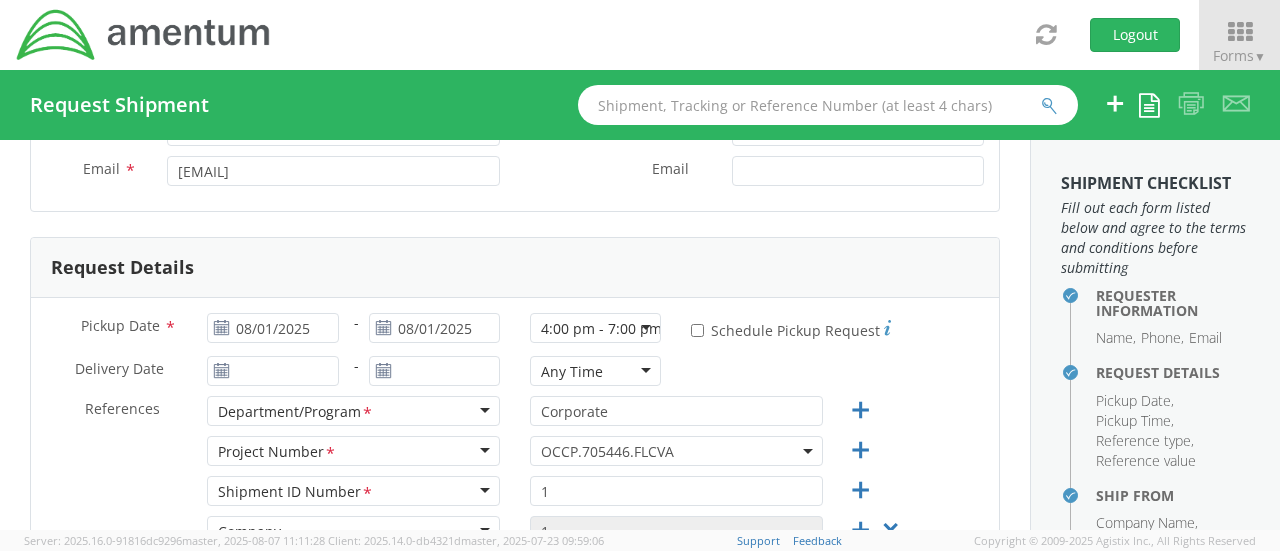 click on "OCCP.705446.FLCVA" at bounding box center (676, 451) 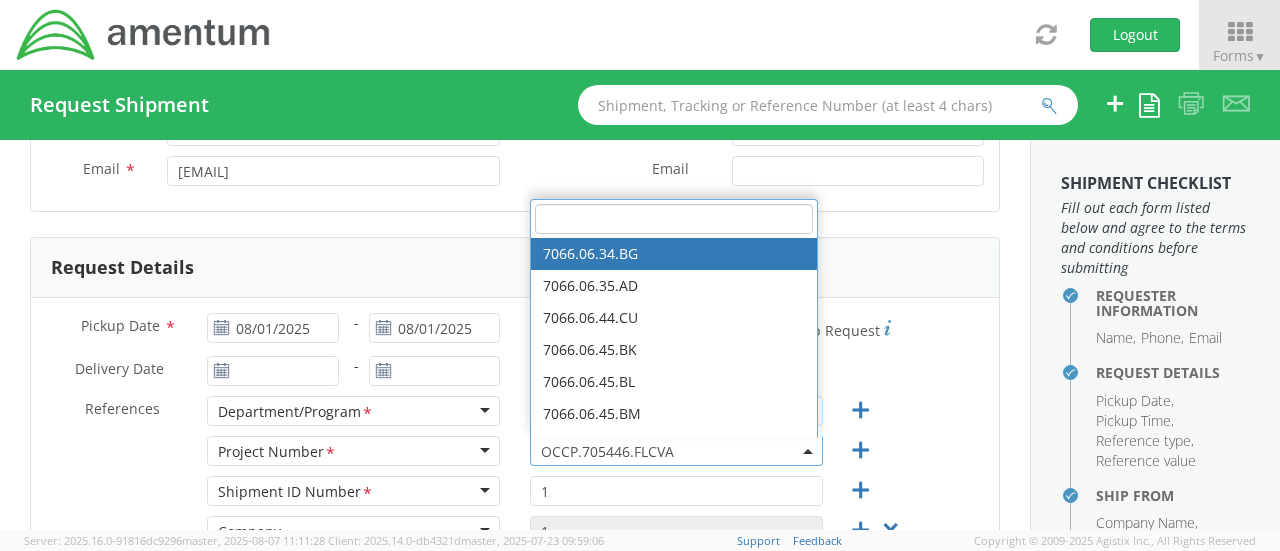 click at bounding box center (674, 219) 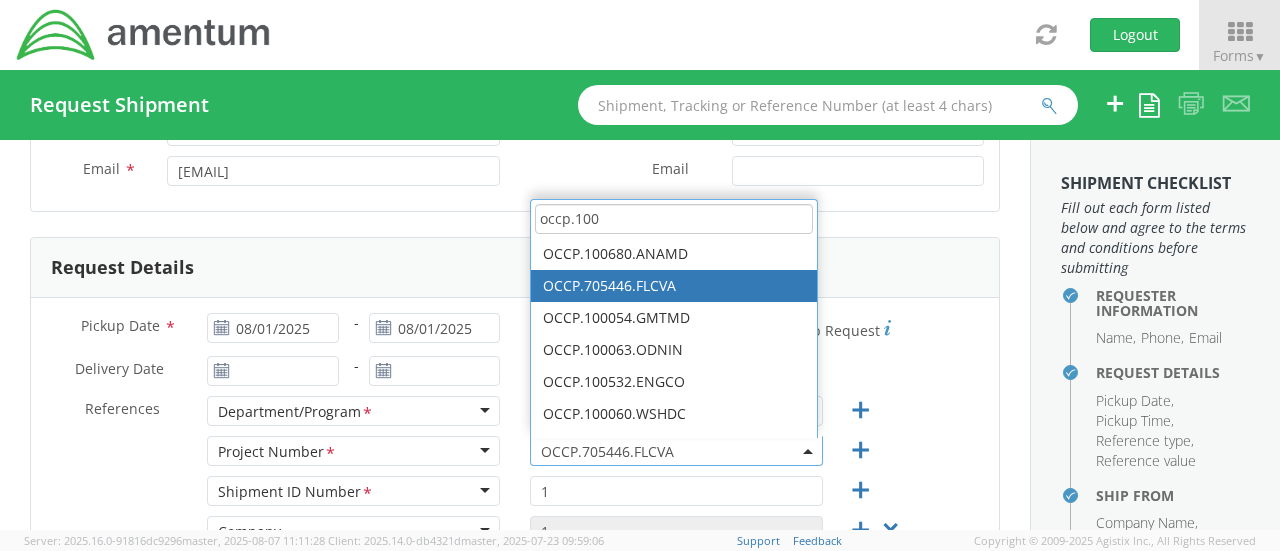 scroll, scrollTop: 0, scrollLeft: 0, axis: both 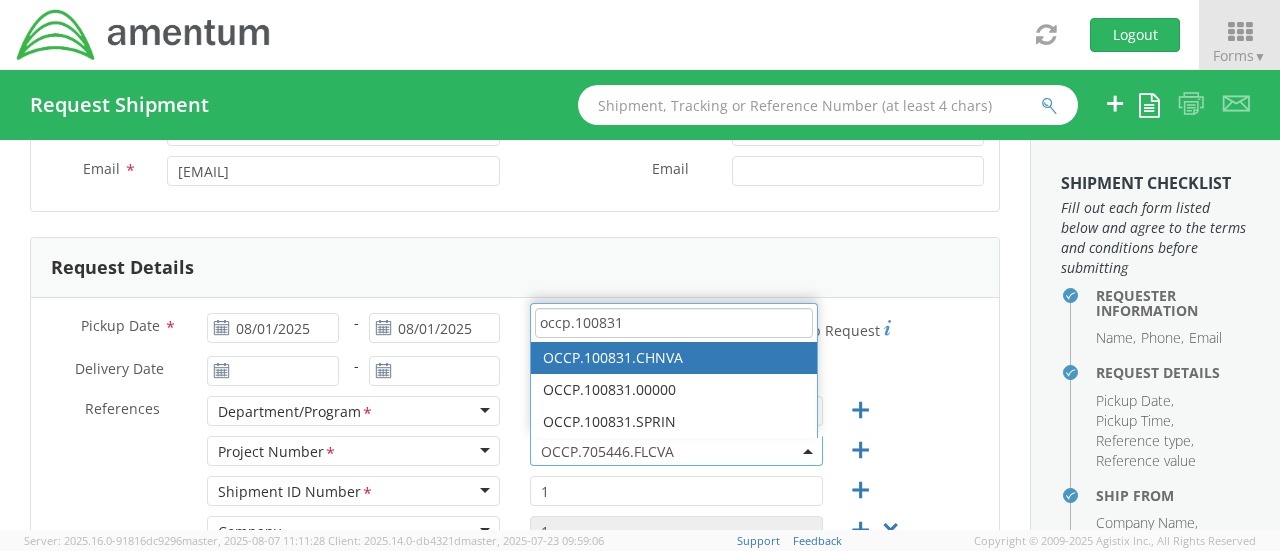 type on "occp.100831" 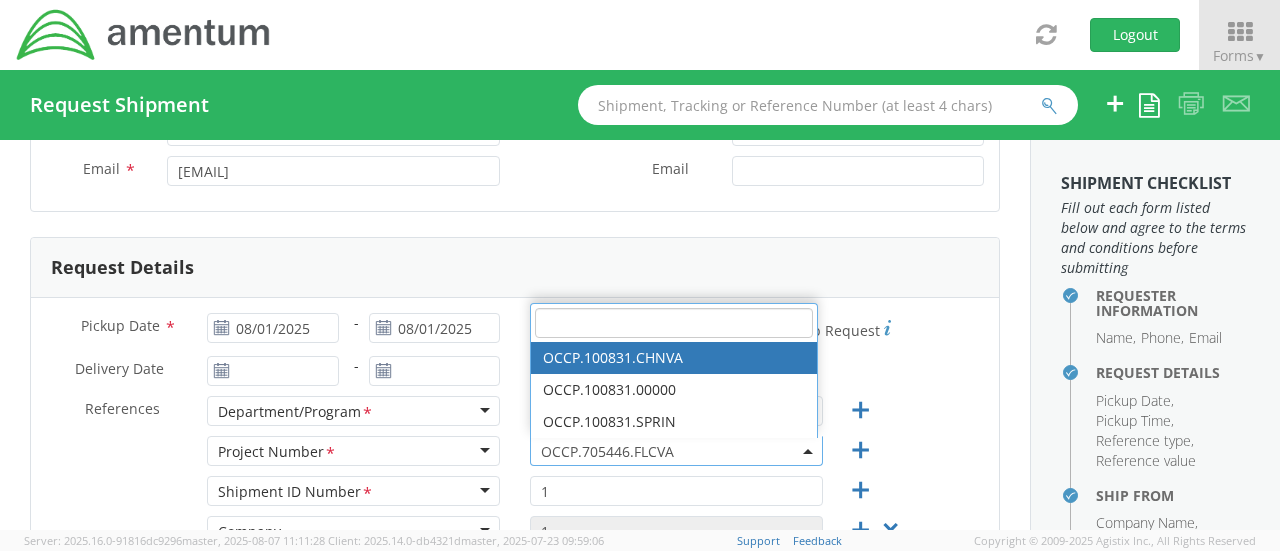 select on "OCCP.100831.CHNVA" 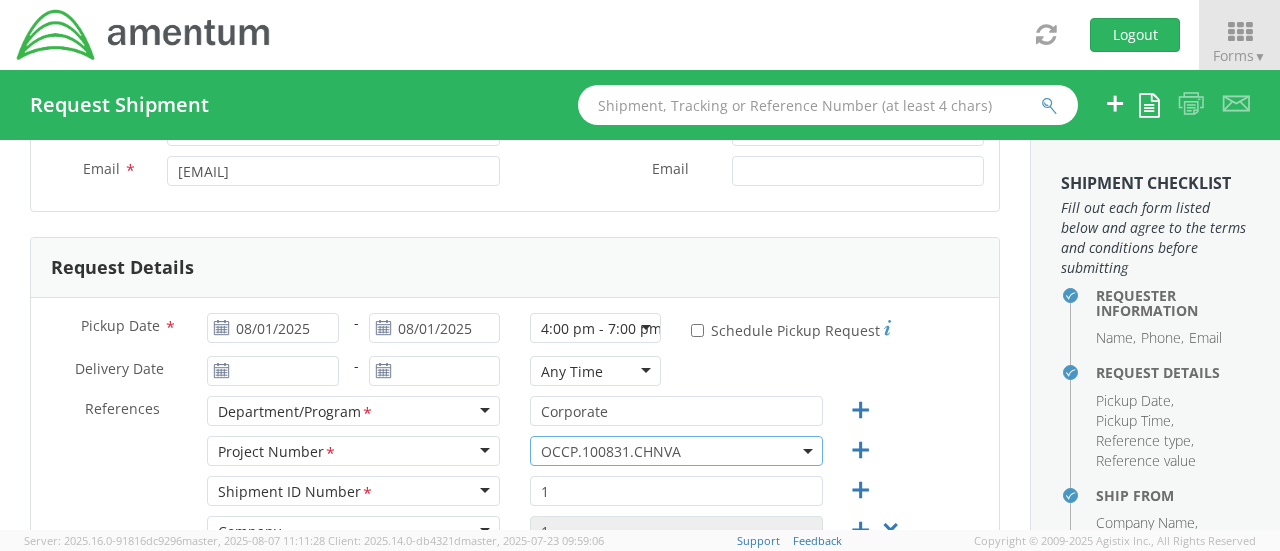 click on "Delivery Date        *                                                            -                                                                            Any Time Any Time Any Time 7:00 am - 10:00 am 10:00 am - 1:00 pm 1:00 pm - 4:00 pm 4:00 pm - 7:00 pm" at bounding box center [515, 376] 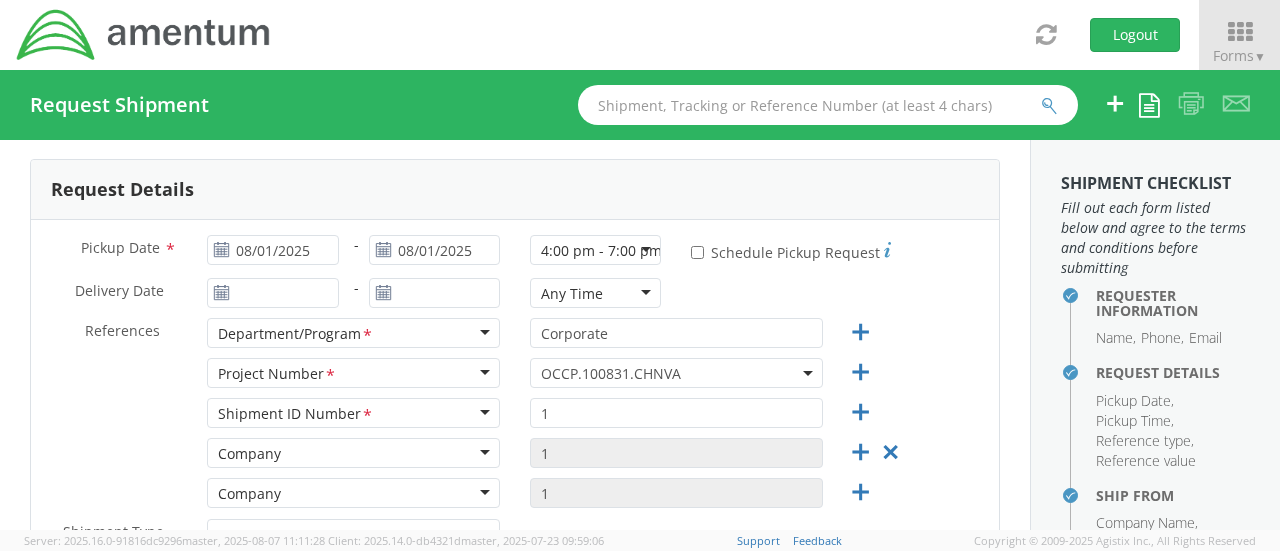 scroll, scrollTop: 400, scrollLeft: 0, axis: vertical 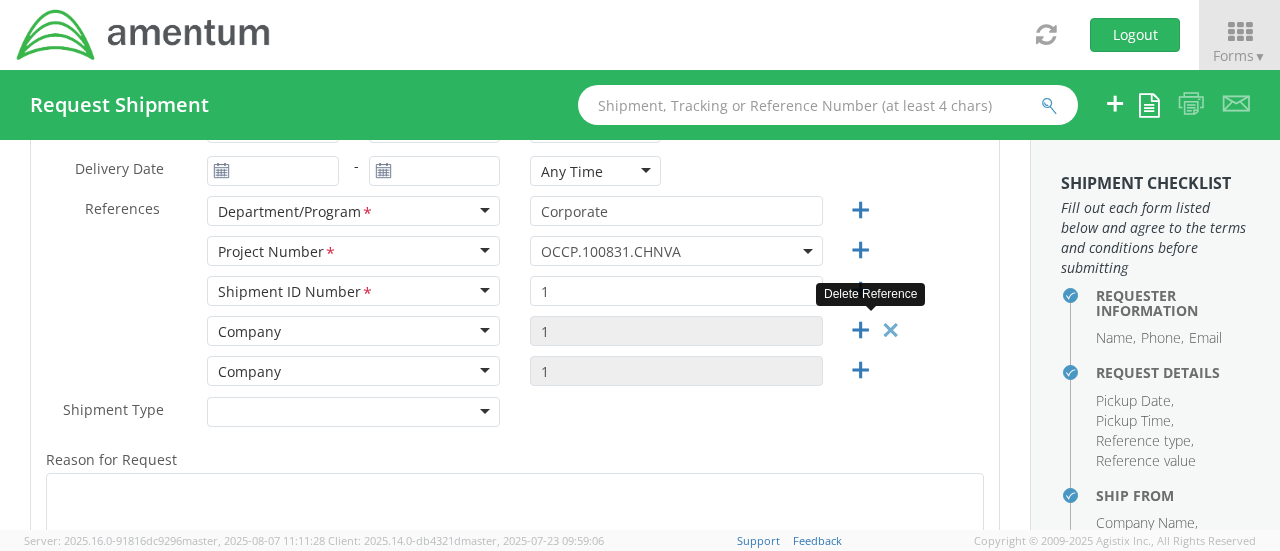 click at bounding box center (890, 330) 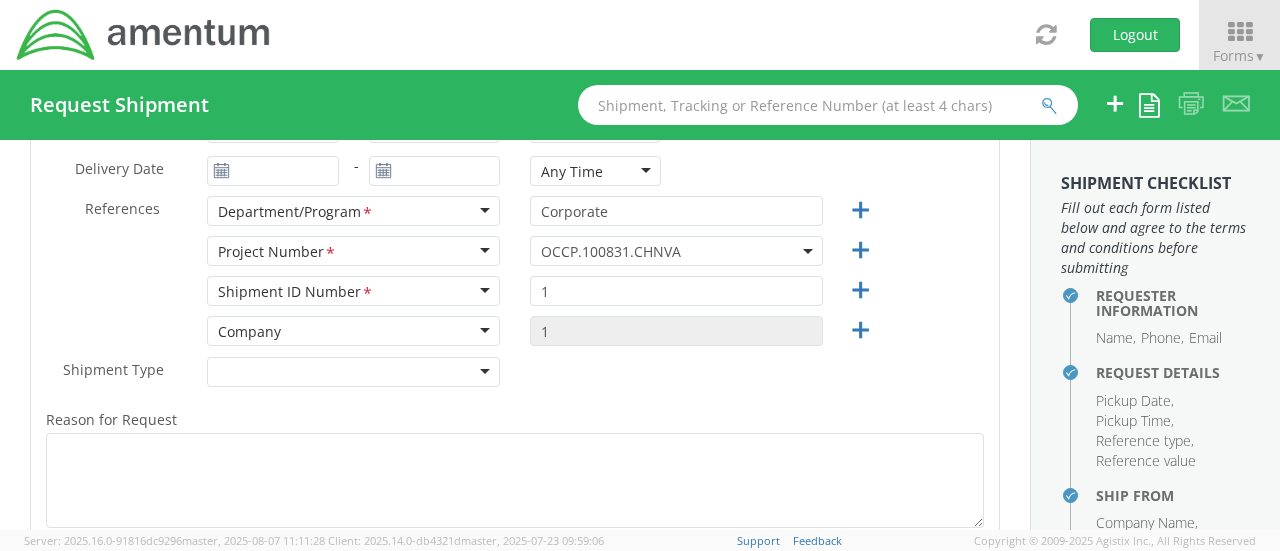 scroll, scrollTop: 100, scrollLeft: 0, axis: vertical 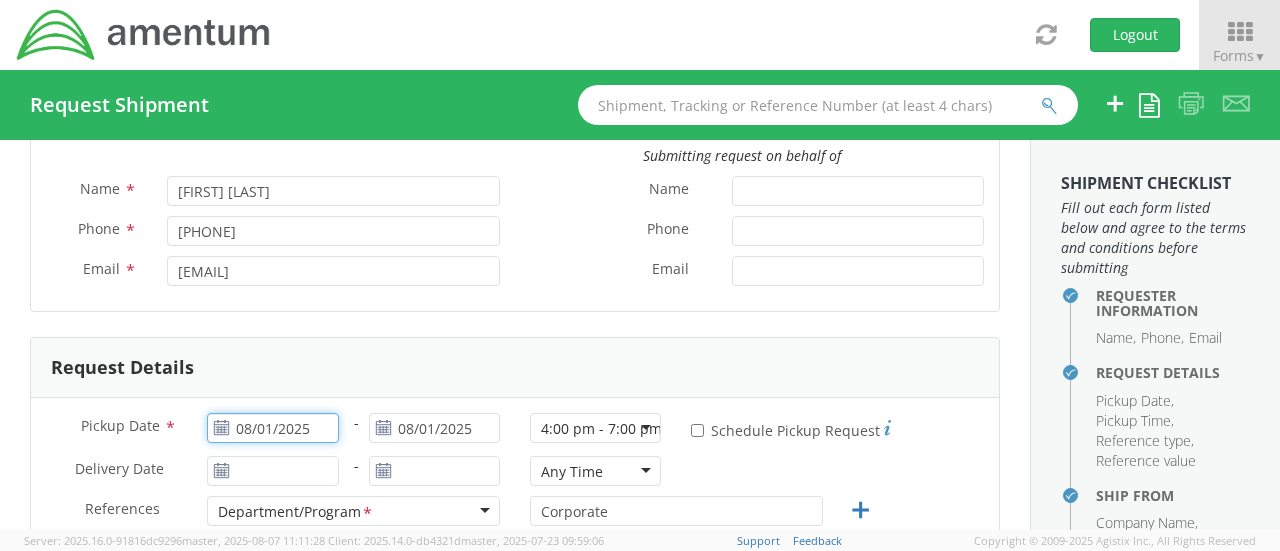click on "08/01/2025" at bounding box center [272, 428] 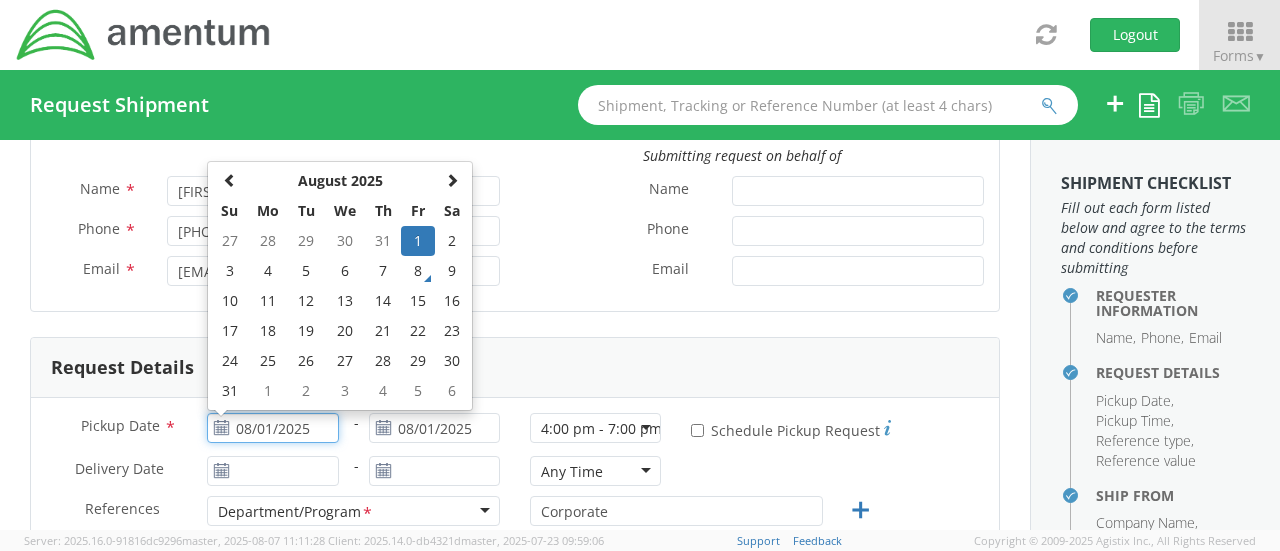 click on "8" at bounding box center (418, 271) 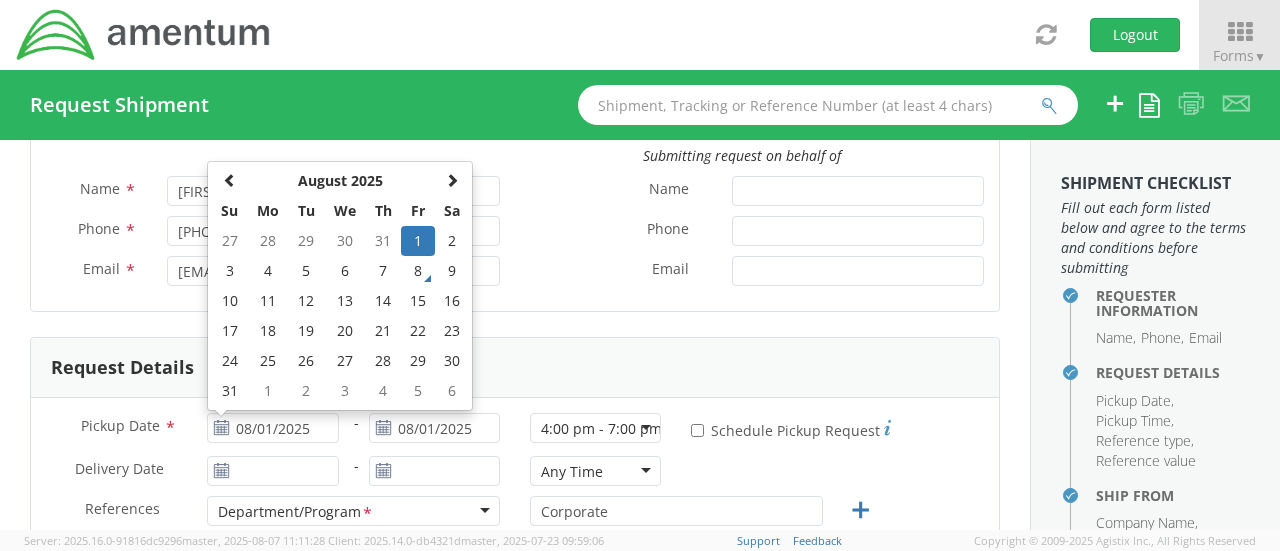 type on "08/08/2025" 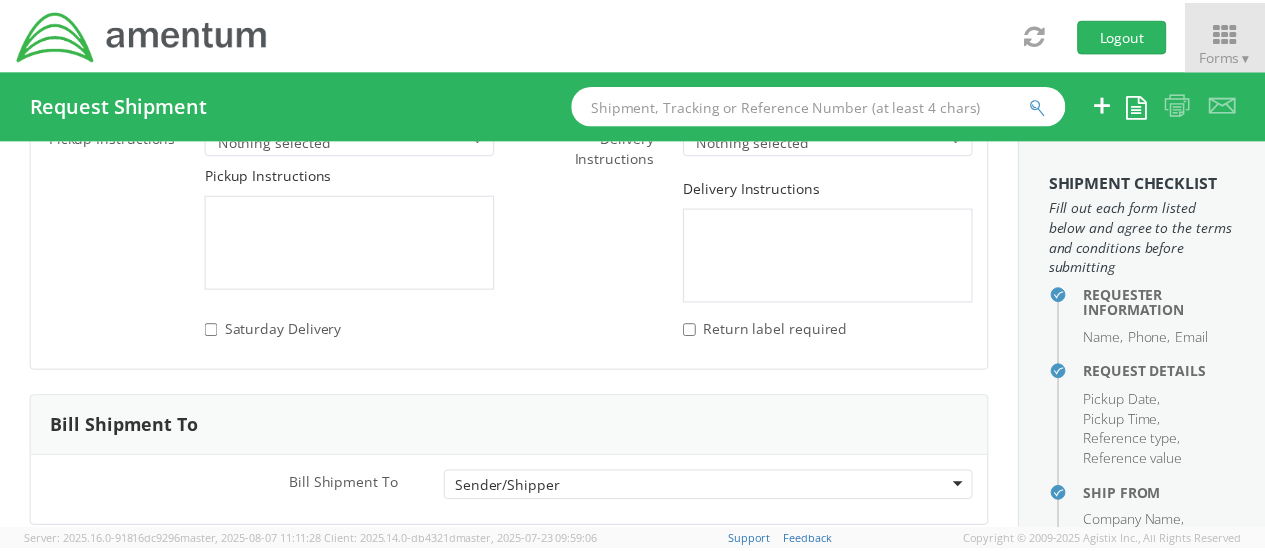 scroll, scrollTop: 3041, scrollLeft: 0, axis: vertical 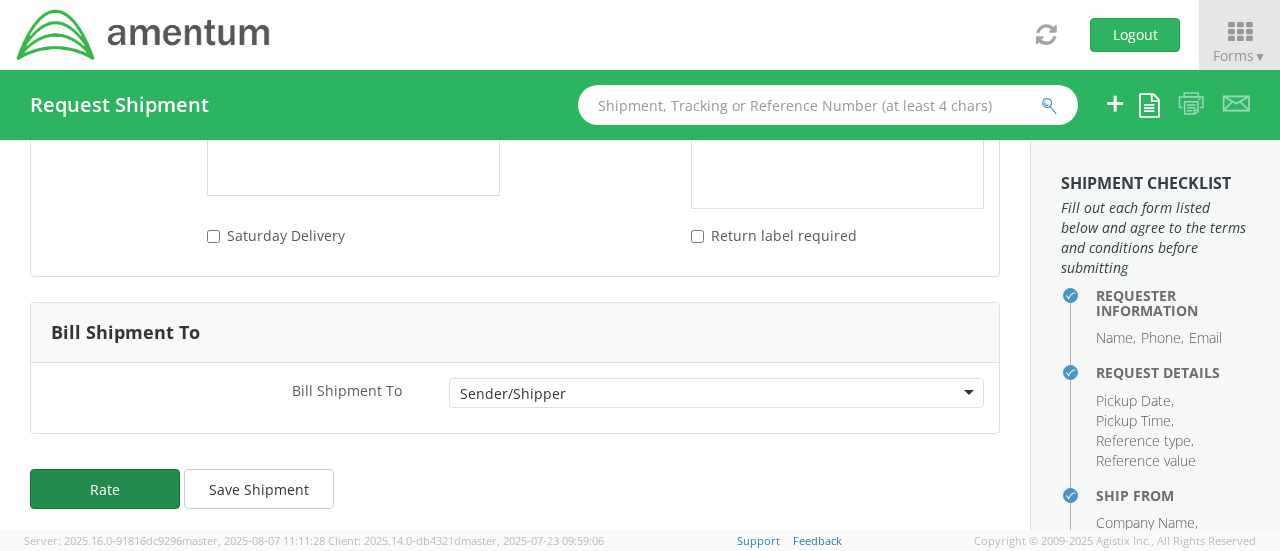 click on "Rate" at bounding box center (105, 489) 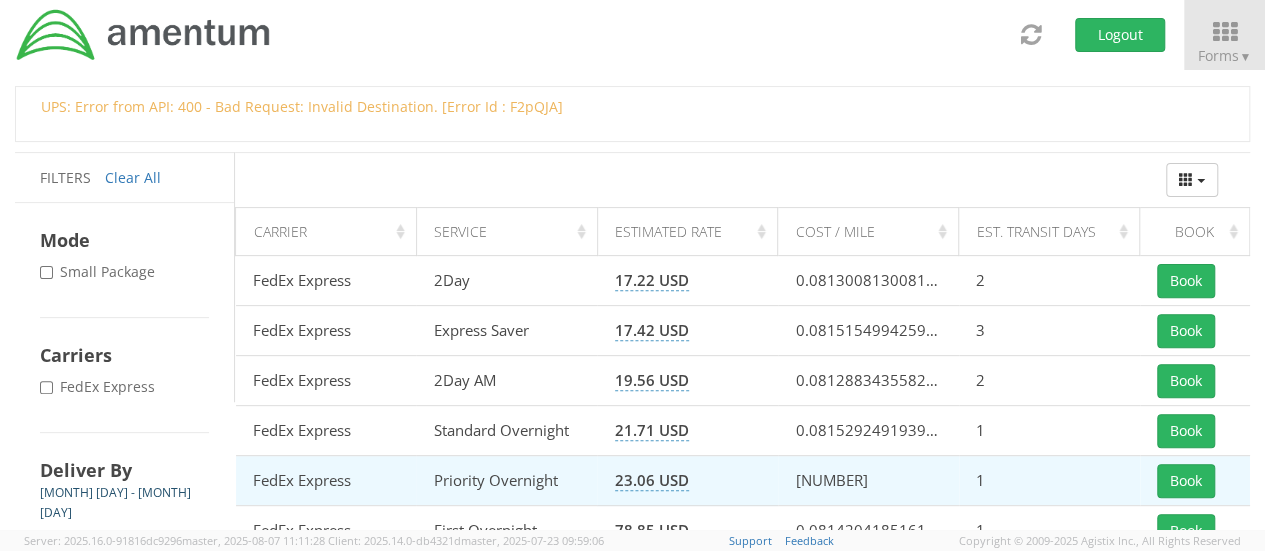 scroll, scrollTop: 242, scrollLeft: 0, axis: vertical 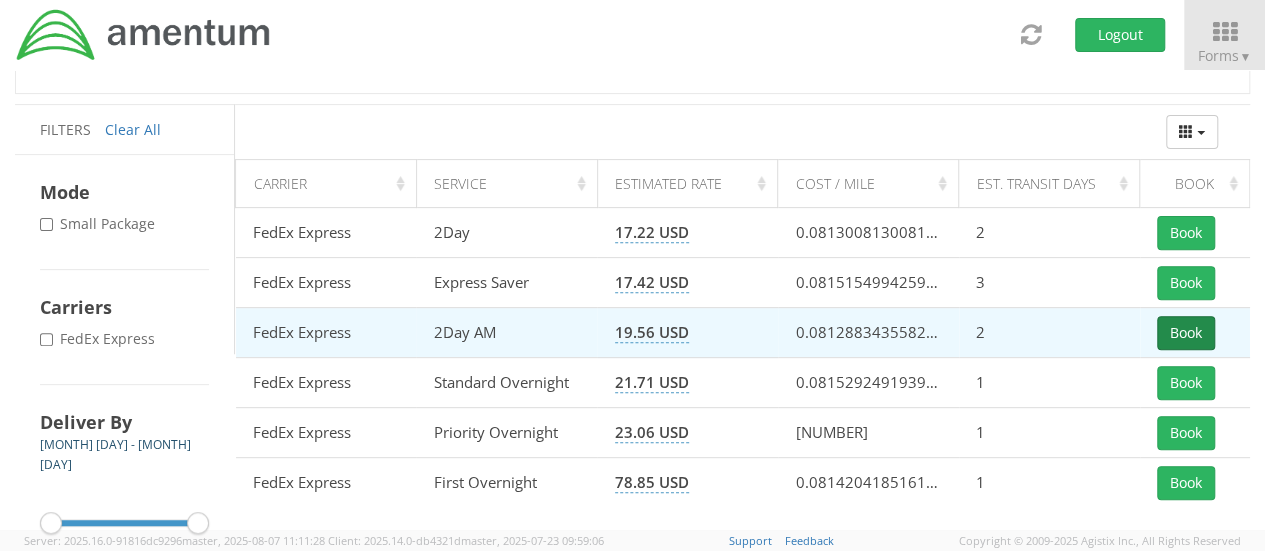 click on "Book" at bounding box center [1186, 333] 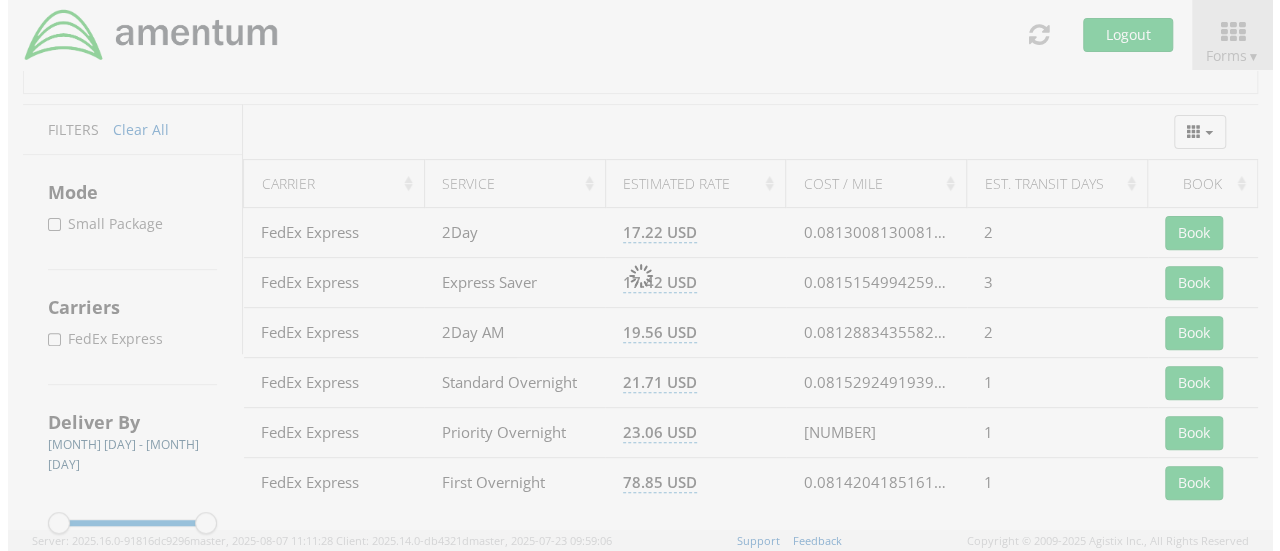 scroll, scrollTop: 0, scrollLeft: 0, axis: both 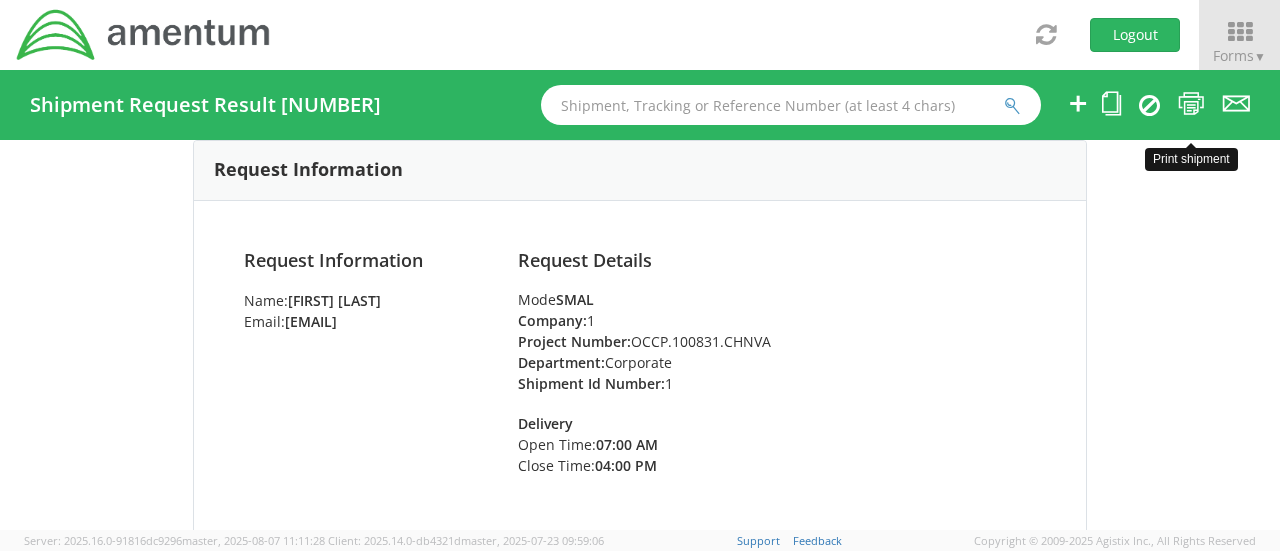 click at bounding box center [1191, 103] 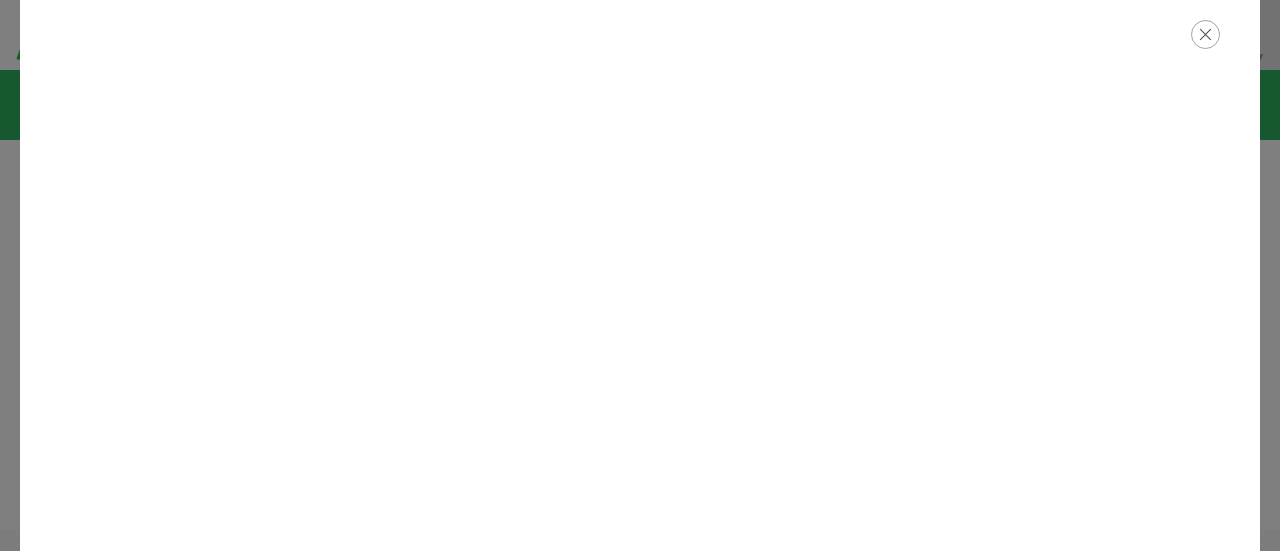 click at bounding box center (1205, 34) 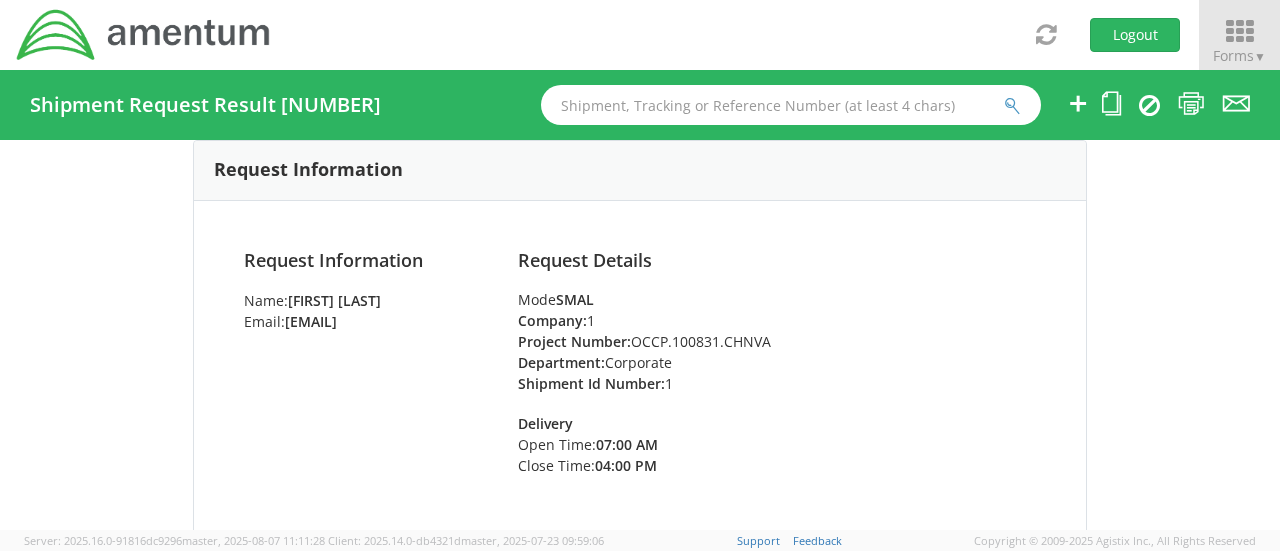 click at bounding box center [1239, 32] 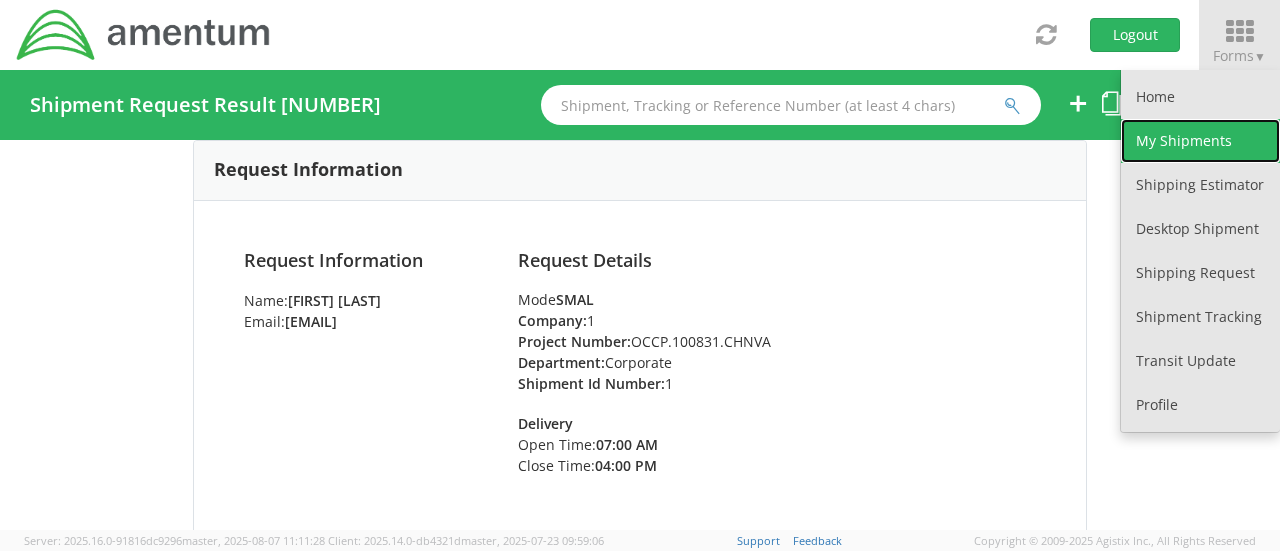 click on "My Shipments" at bounding box center [1200, 141] 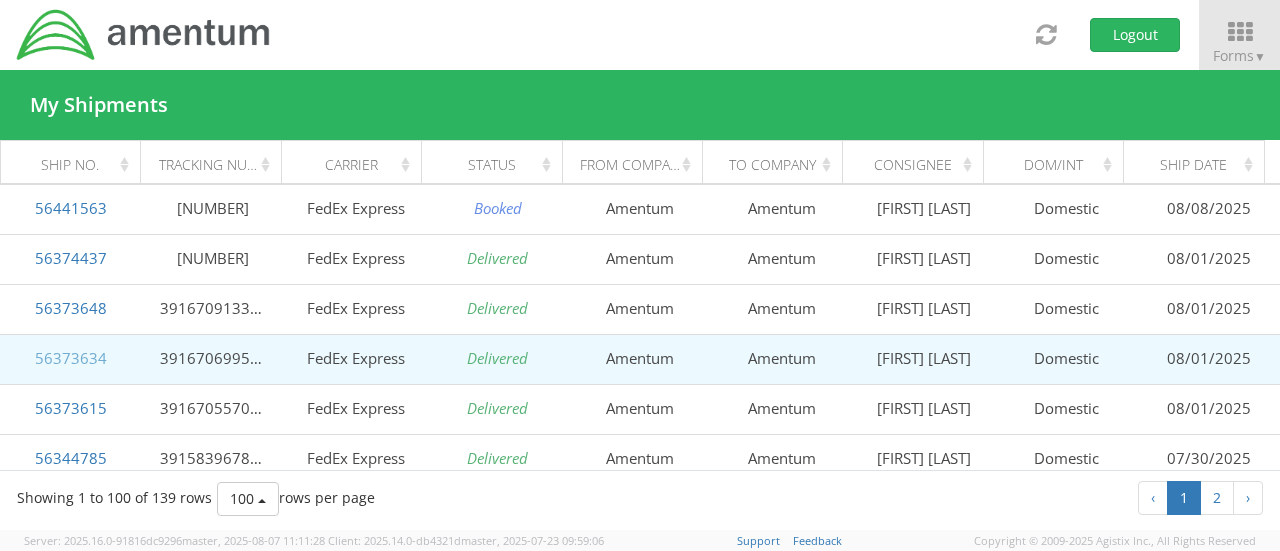click on "56373634" at bounding box center [71, 358] 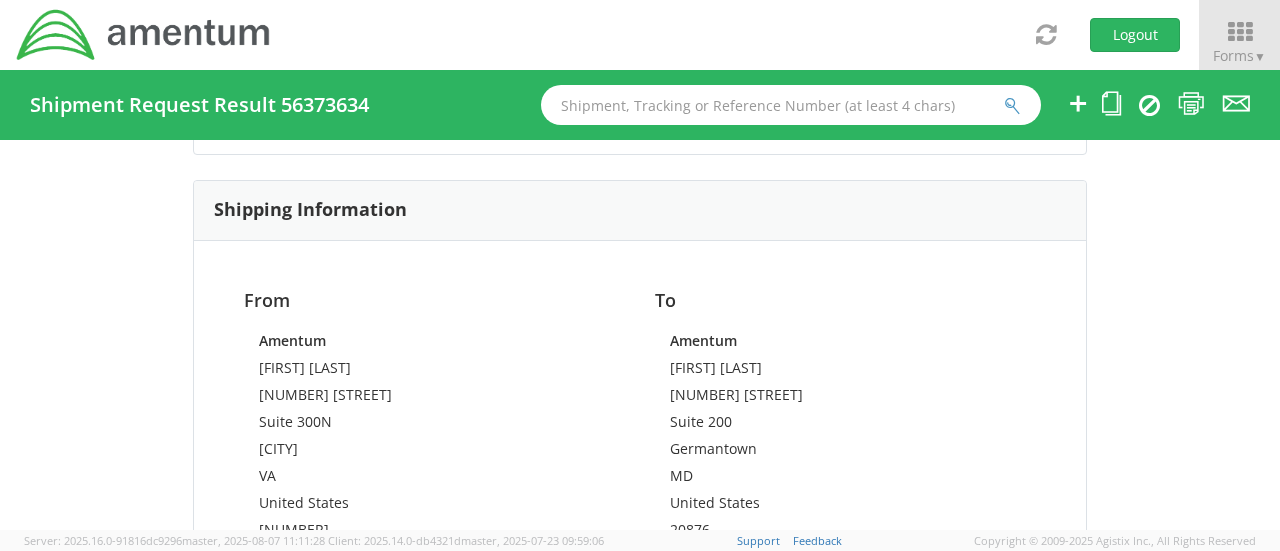 scroll, scrollTop: 1200, scrollLeft: 0, axis: vertical 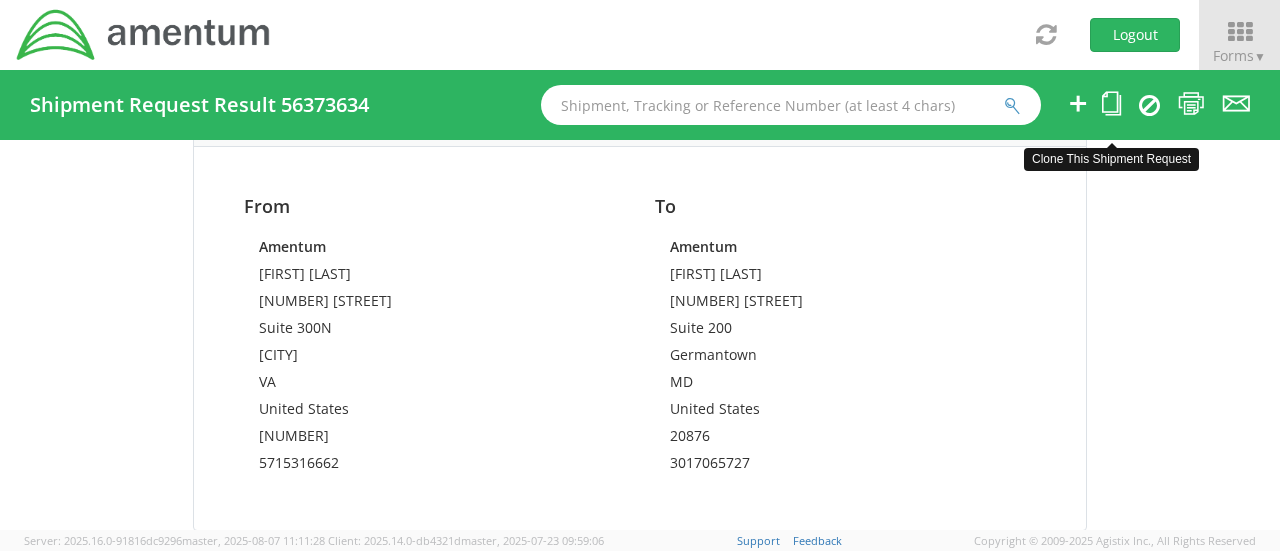 click at bounding box center (1111, 103) 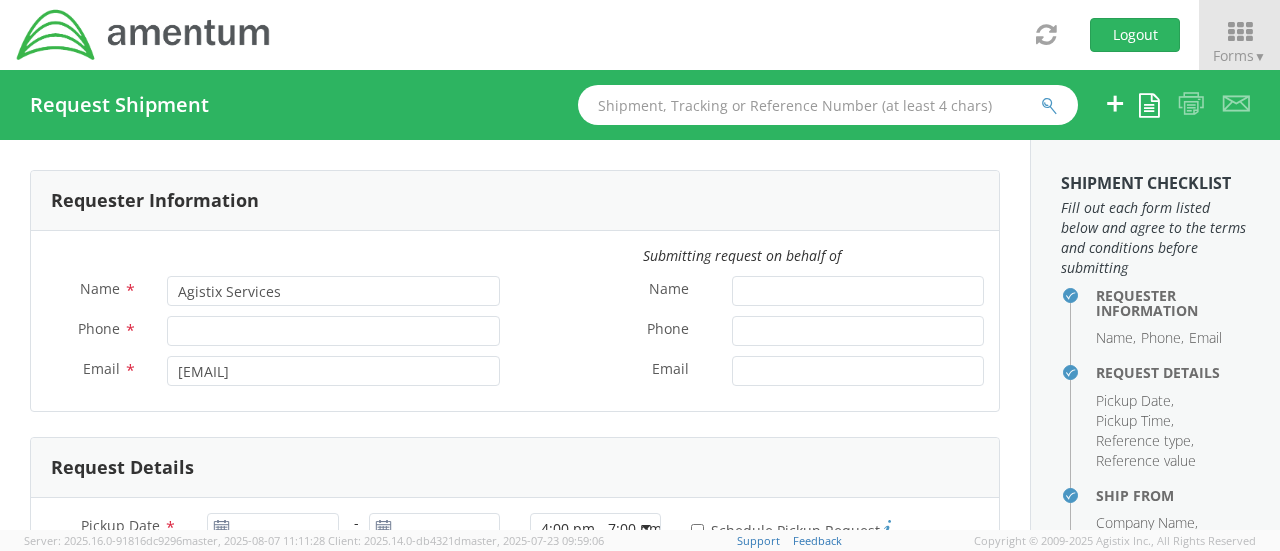 type on "Briona Madison" 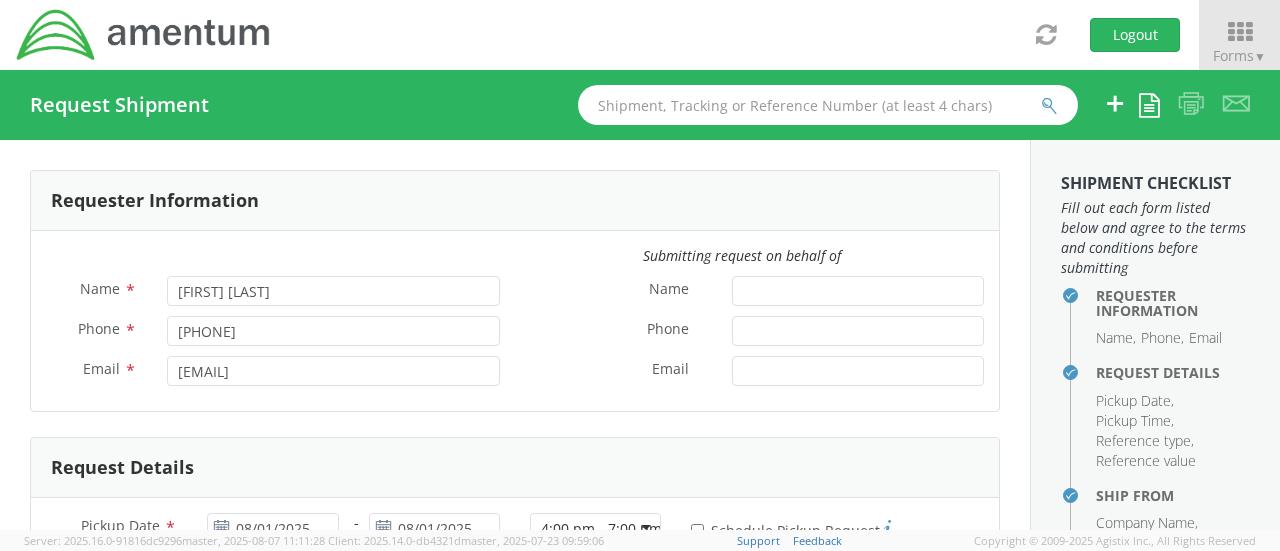 select on "OCCP.705446.FLCVA" 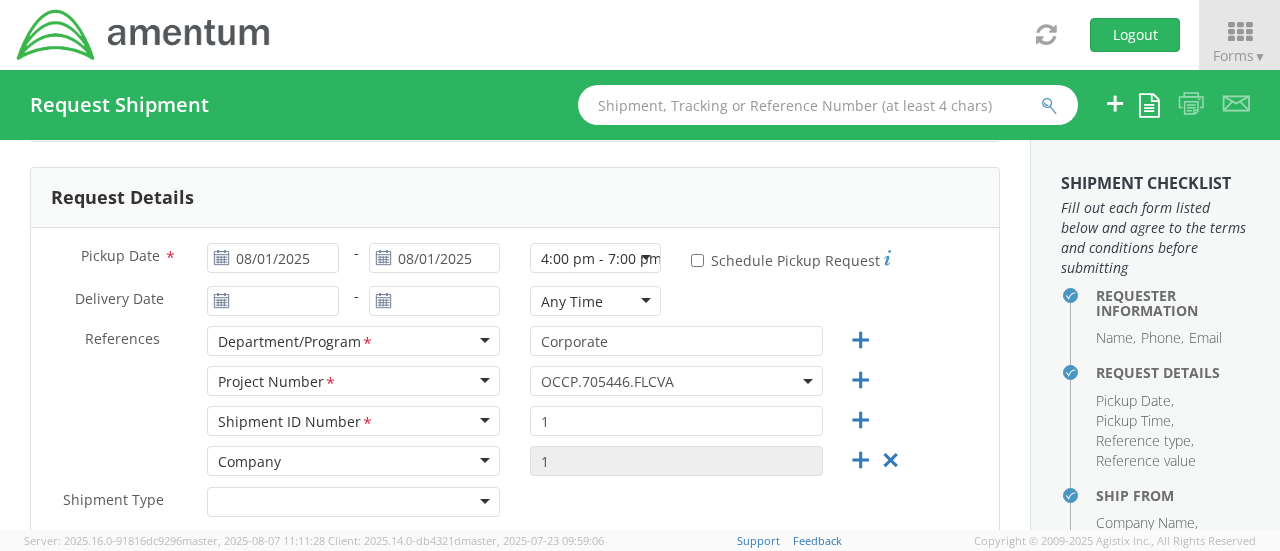 scroll, scrollTop: 300, scrollLeft: 0, axis: vertical 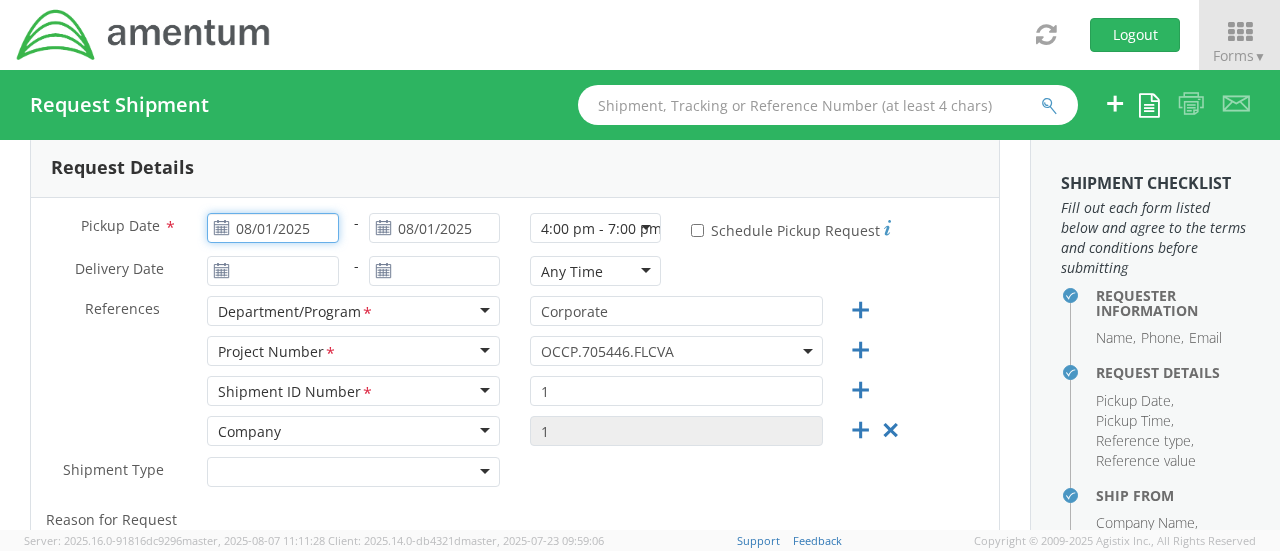 click on "08/01/2025" at bounding box center [272, 228] 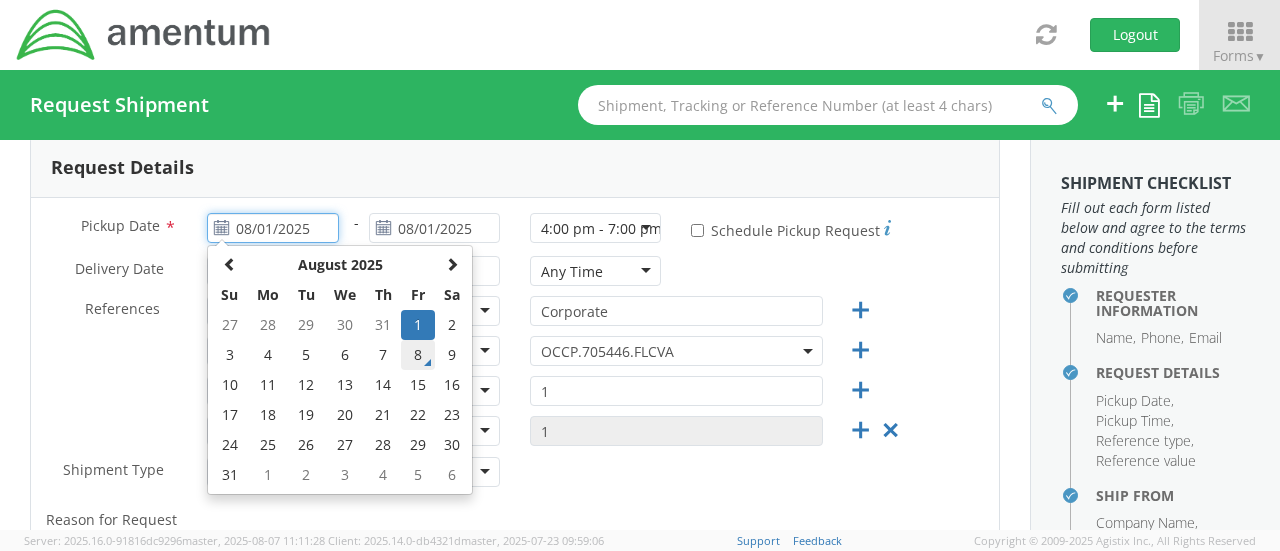 click on "8" at bounding box center (418, 355) 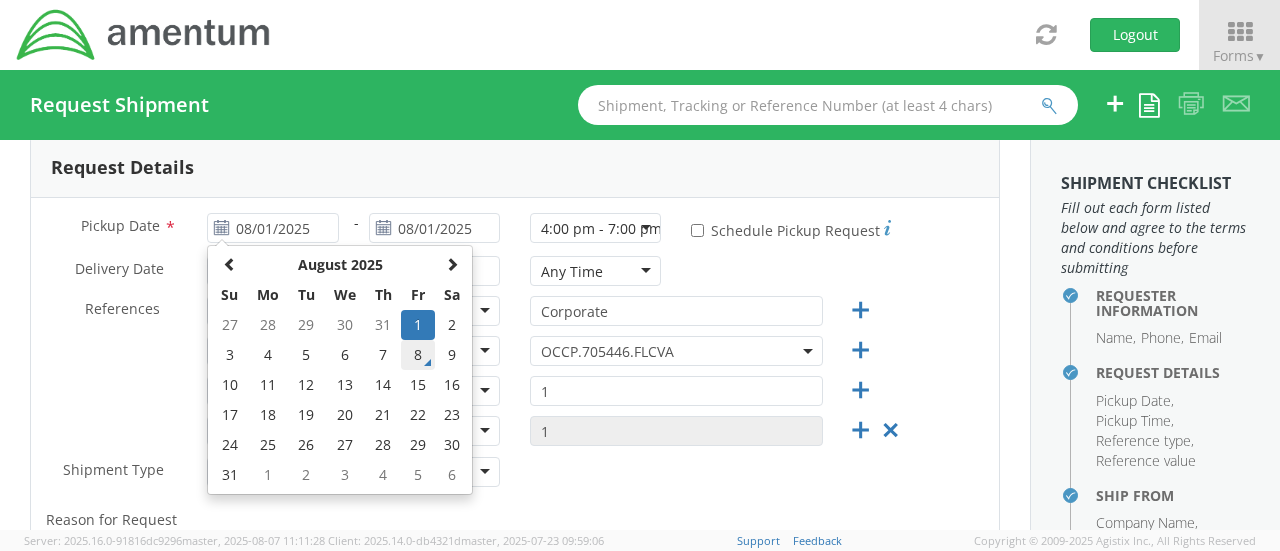 type on "08/08/2025" 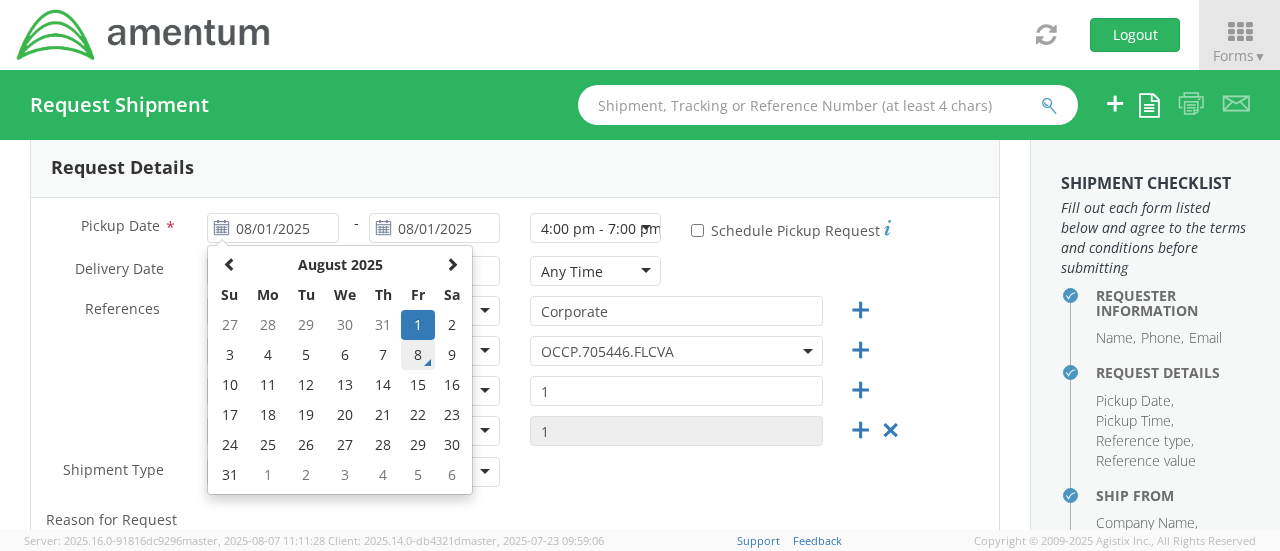 type on "08/08/2025" 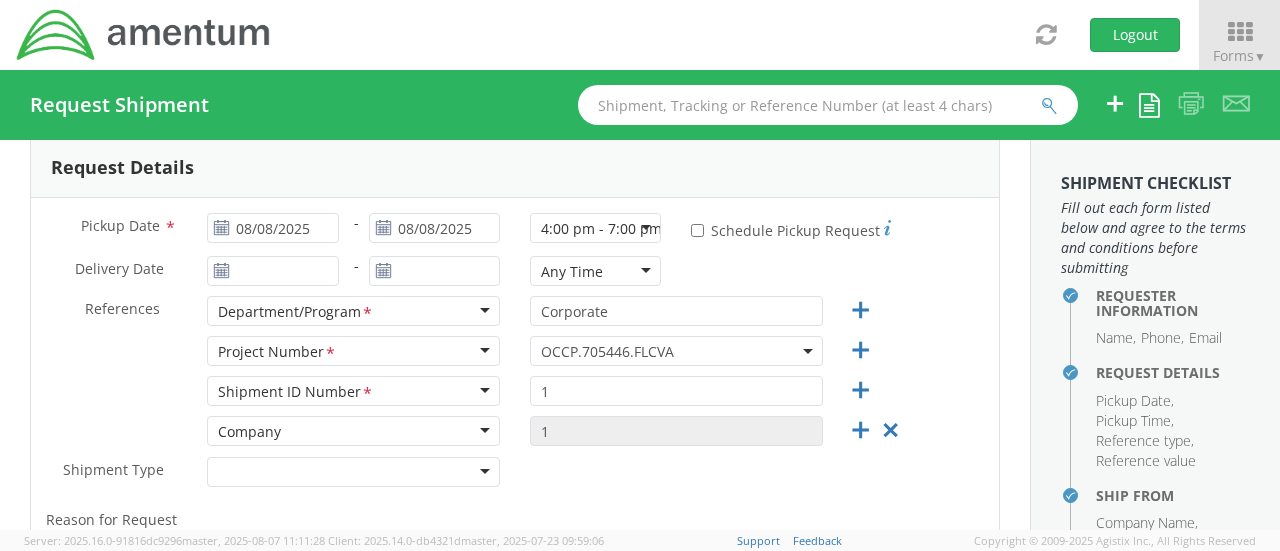 click on "Project Number <span class="required">*</span> Project Number  * Account Type Activity ID Airline Appointment Number ASN Batch Request # Bill Of Lading Bin Booking Number Cancel Pickup Location CBP Entry No Company Container Number Customer Ref Delivery Number Expenditure Export Reference Flight Number General GL Code House Airway Bill Internal Requisition Invoice Number ITN No Job Number Lloyd's Code Lot Number Master Airway Bill Master Tracking Number Material Requisition Order Number Packing Slip Pickup Number Pickup Request PO Line Item No Project Project Number  * Protocol Number Purchase Order Quote Number Release Number RMA Route Sales Order Seal Number Serial No Shipment ID Number  * Shipment Line No Study Number Task Tender ID VAT Number Vessel Name Voyage Number Waybill Number Work Order                                                           OCCP.705446.FLCVA OCCP.705446.FLCVA" at bounding box center (515, 356) 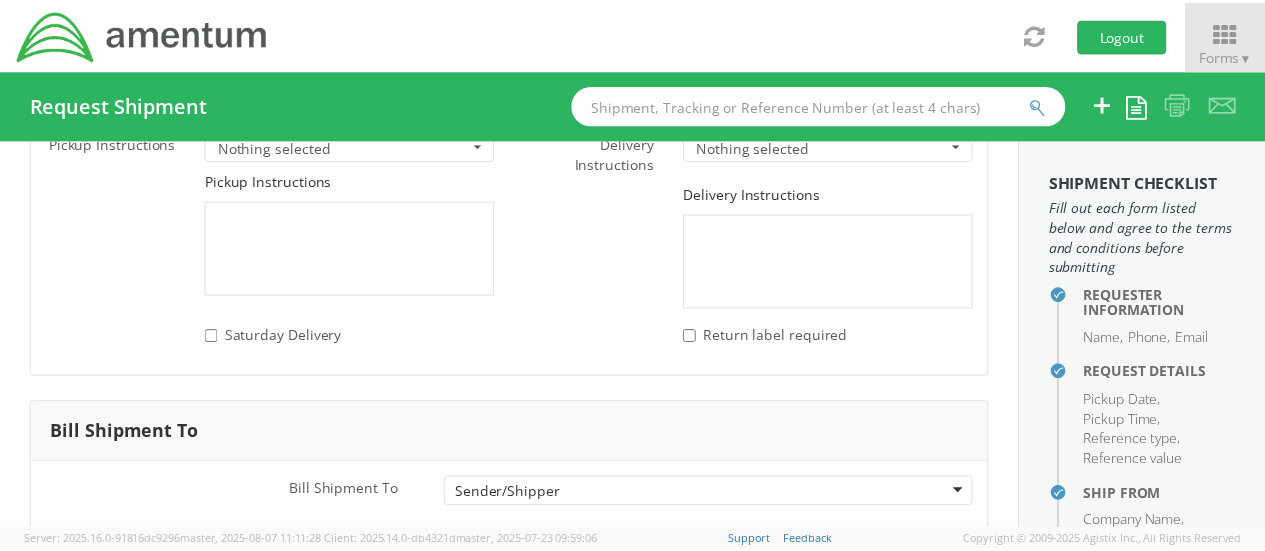 scroll, scrollTop: 3041, scrollLeft: 0, axis: vertical 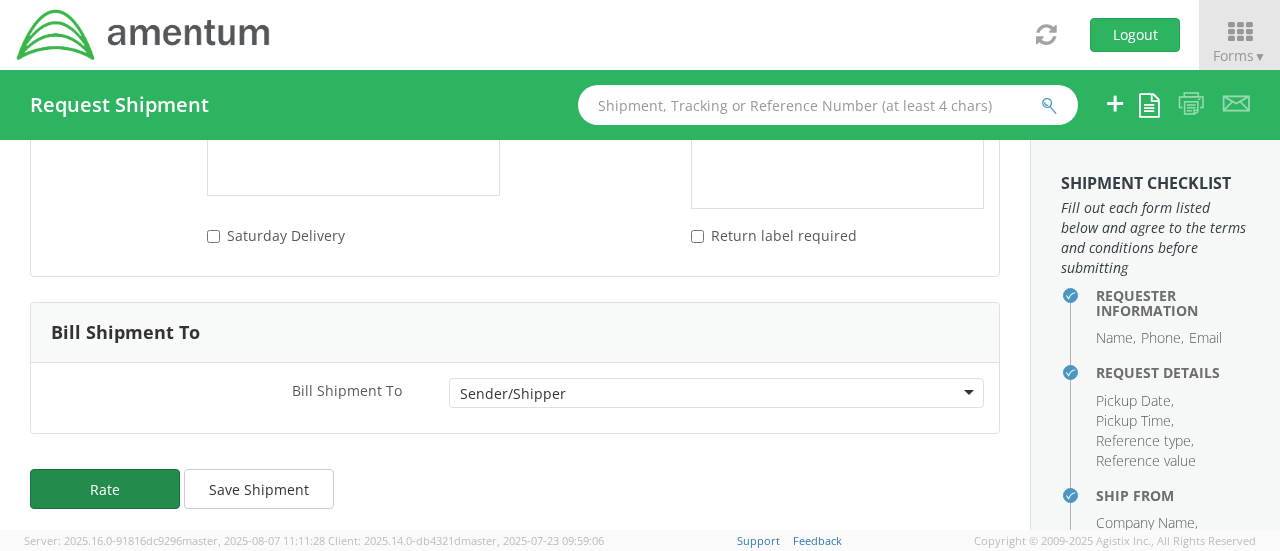 click on "Rate" at bounding box center (105, 489) 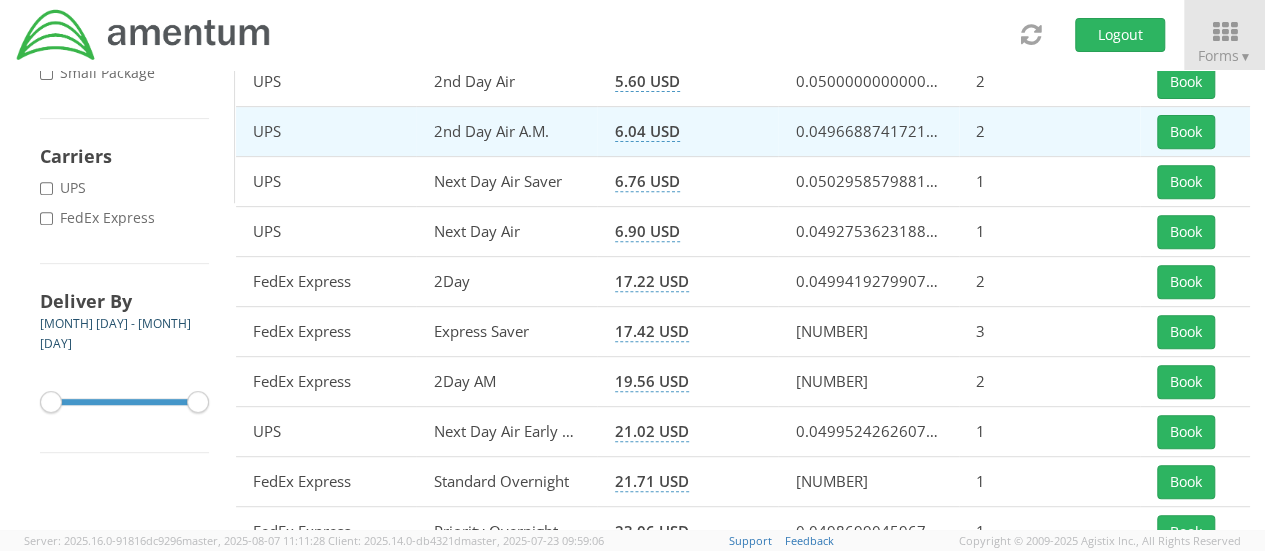 scroll, scrollTop: 381, scrollLeft: 0, axis: vertical 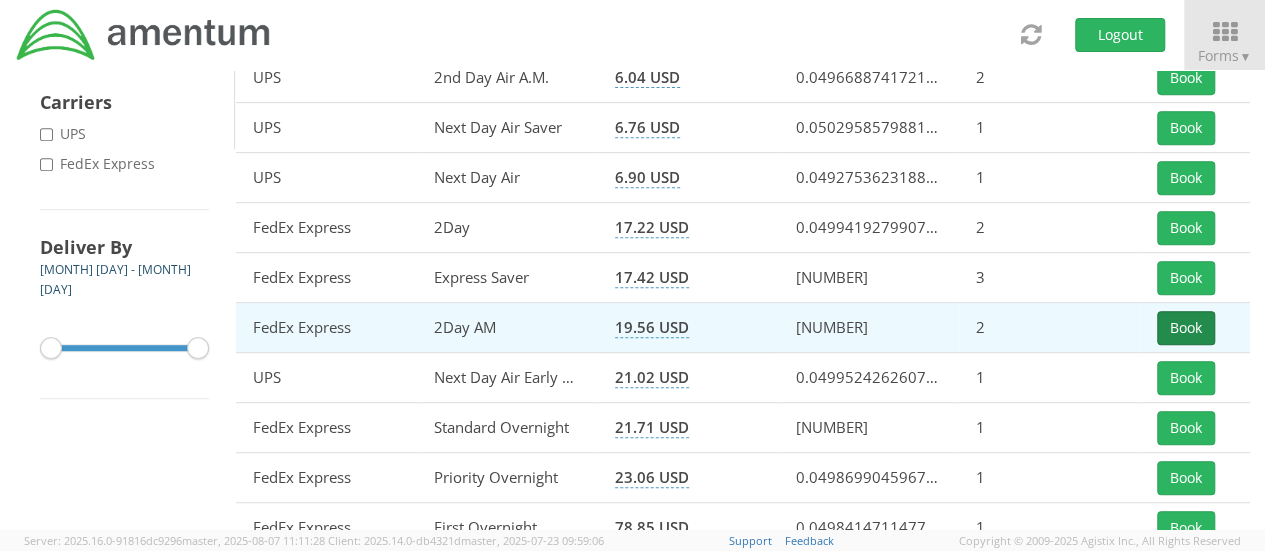 click on "Book" at bounding box center [1186, 328] 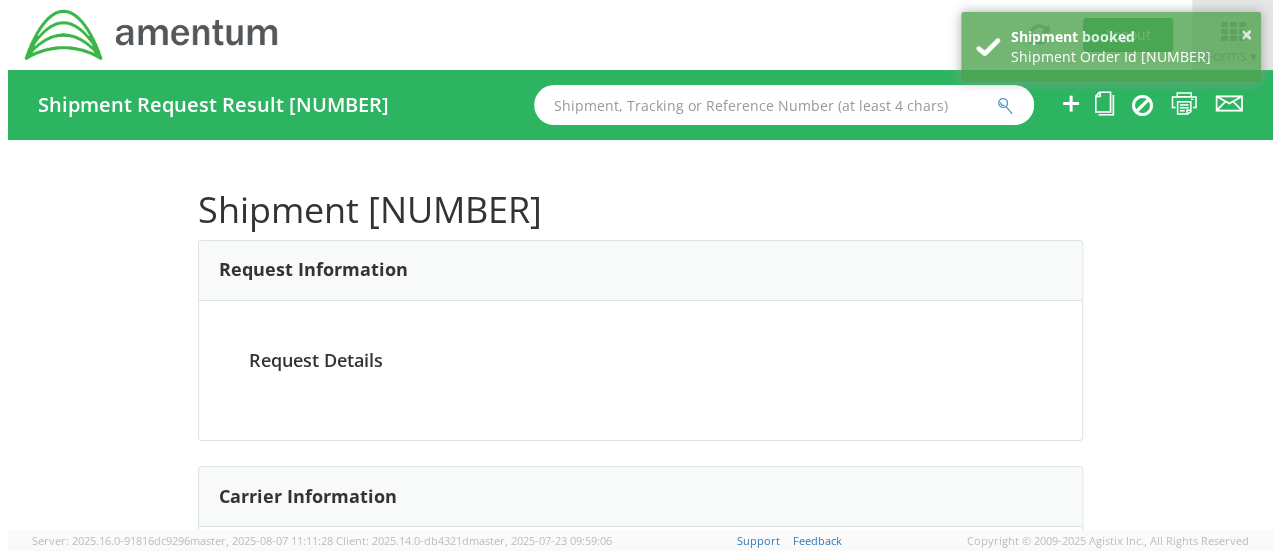 scroll, scrollTop: 0, scrollLeft: 0, axis: both 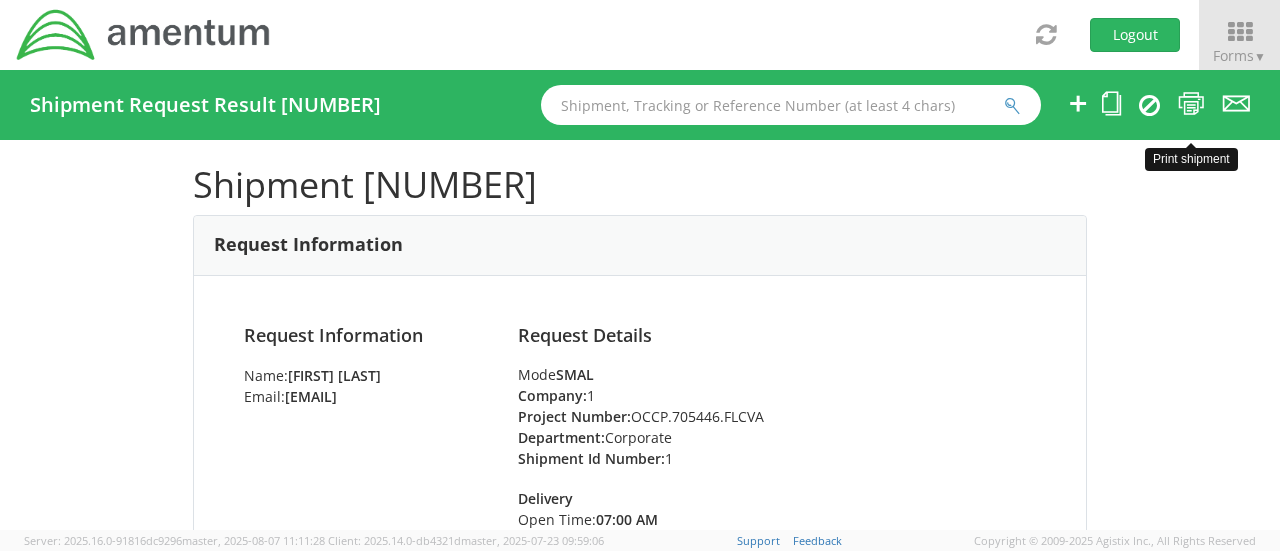 click at bounding box center [1191, 103] 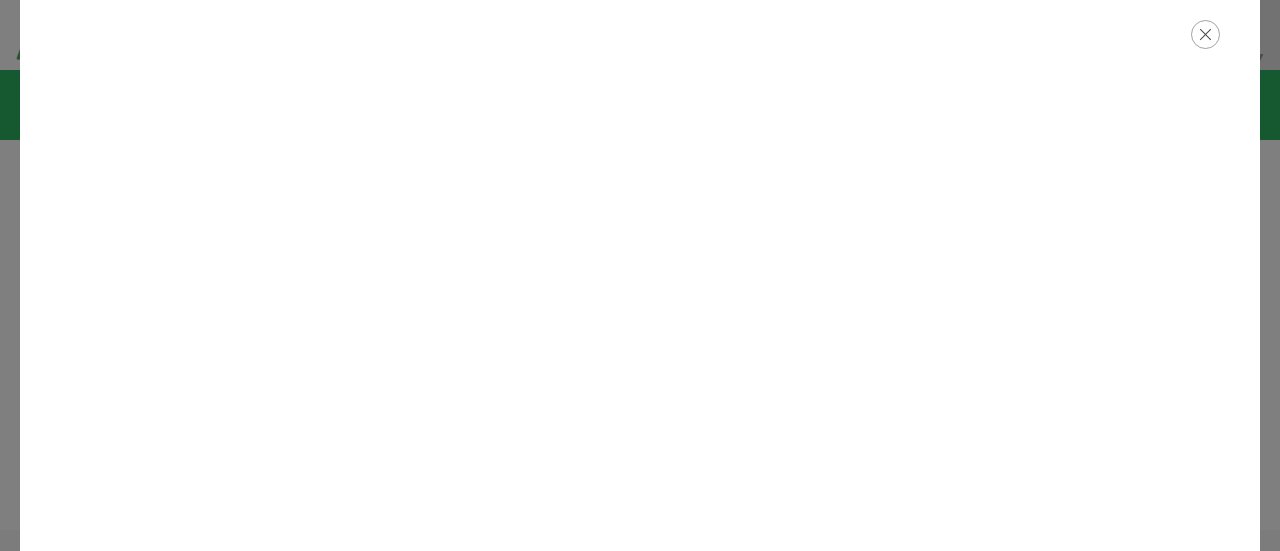 click at bounding box center [1205, 34] 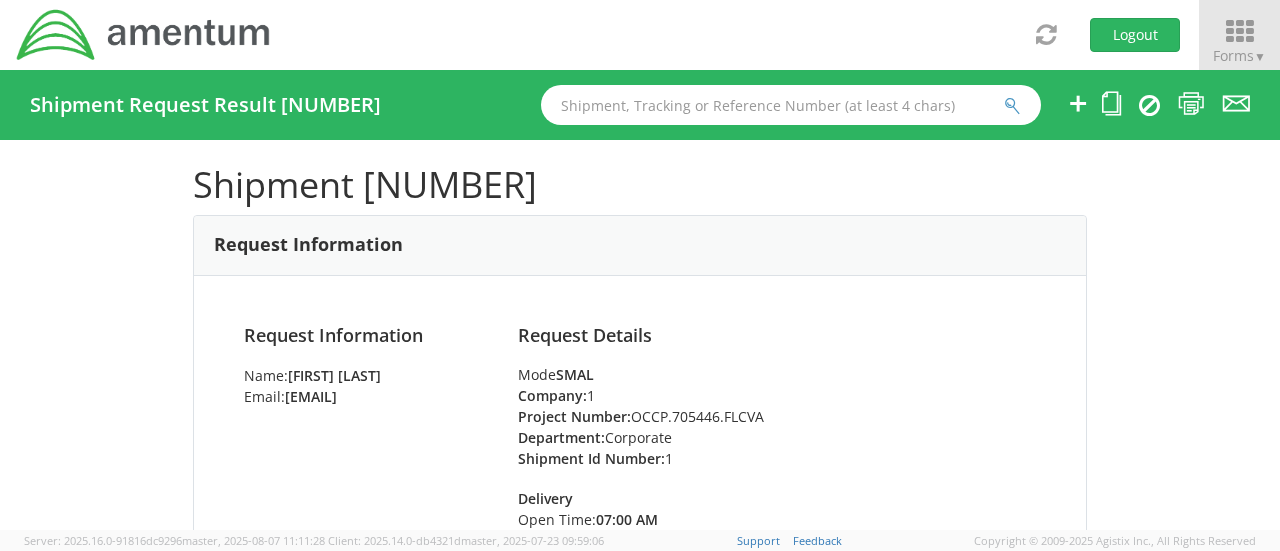 click at bounding box center (1239, 32) 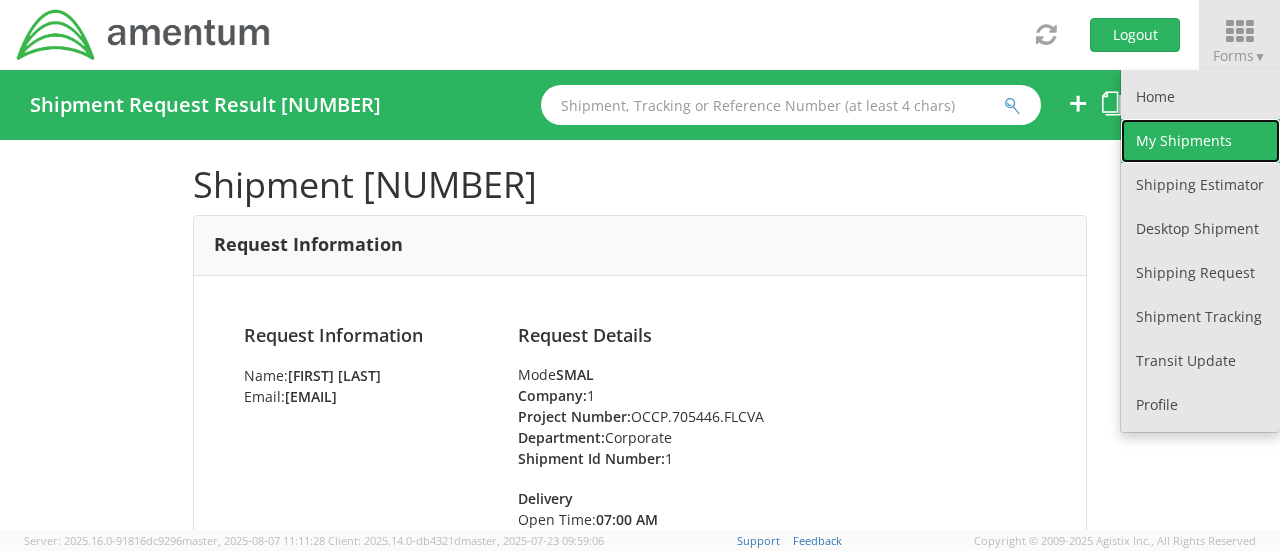 click on "My Shipments" at bounding box center [1200, 141] 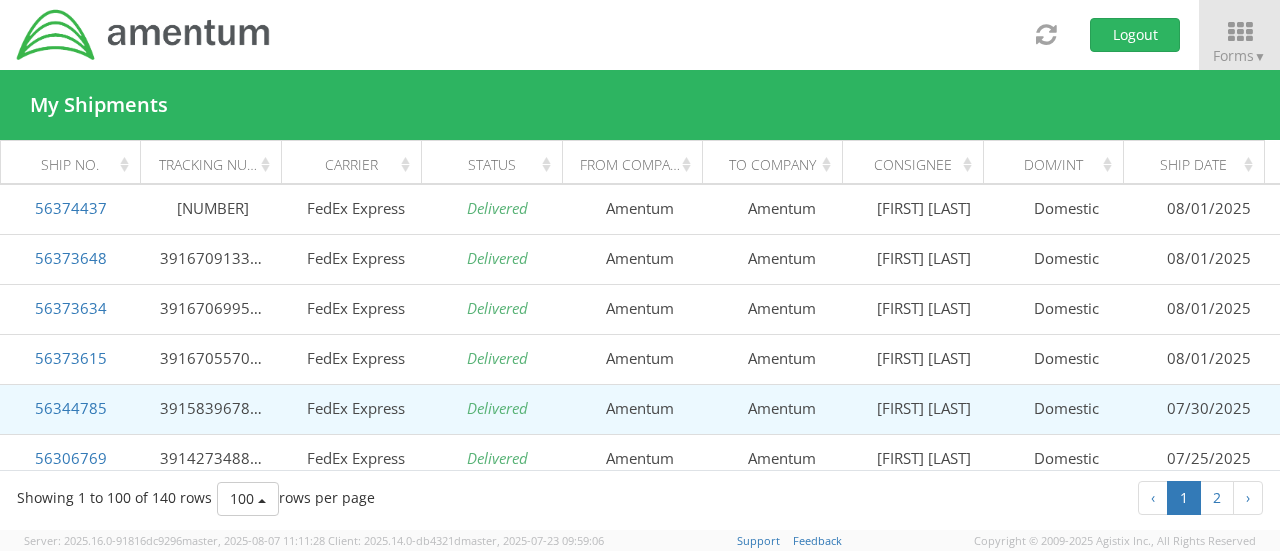 scroll, scrollTop: 200, scrollLeft: 0, axis: vertical 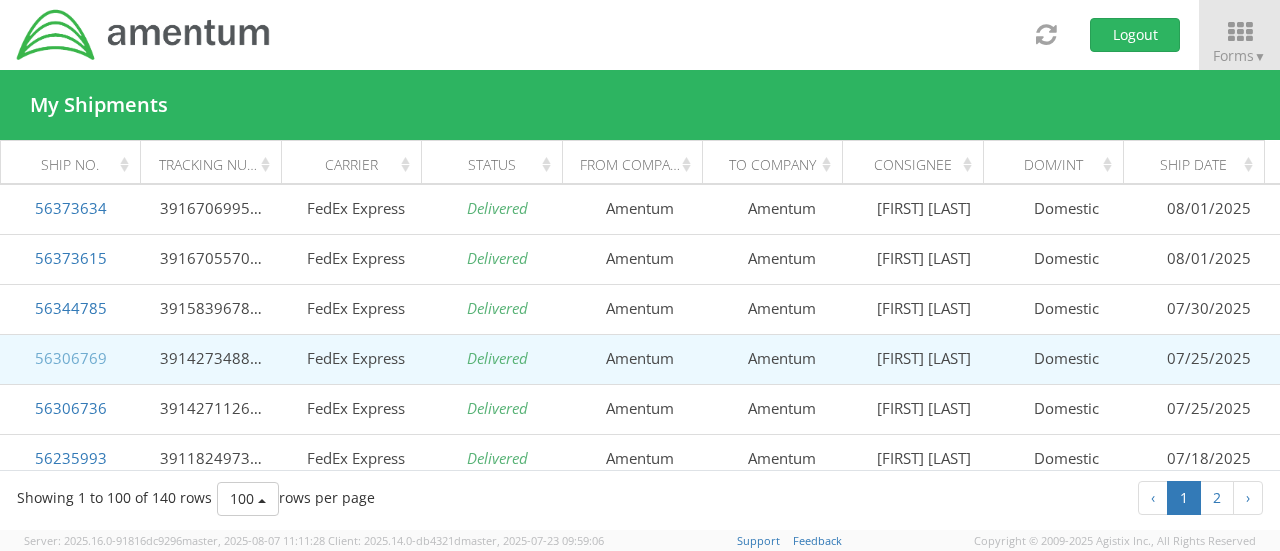 click on "56306769" at bounding box center (71, 358) 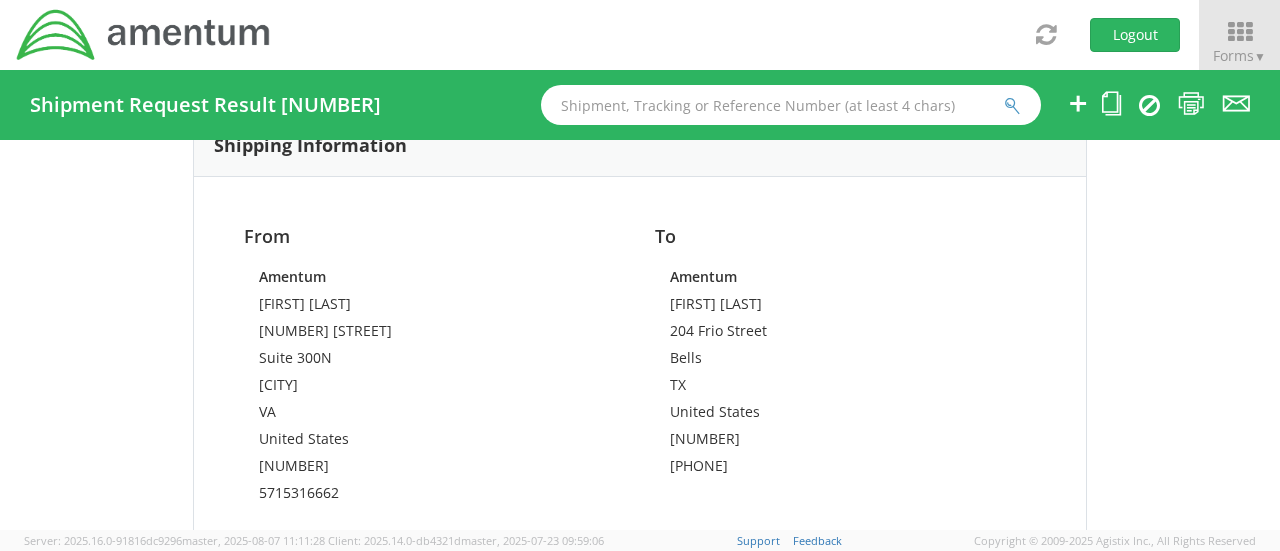 scroll, scrollTop: 1200, scrollLeft: 0, axis: vertical 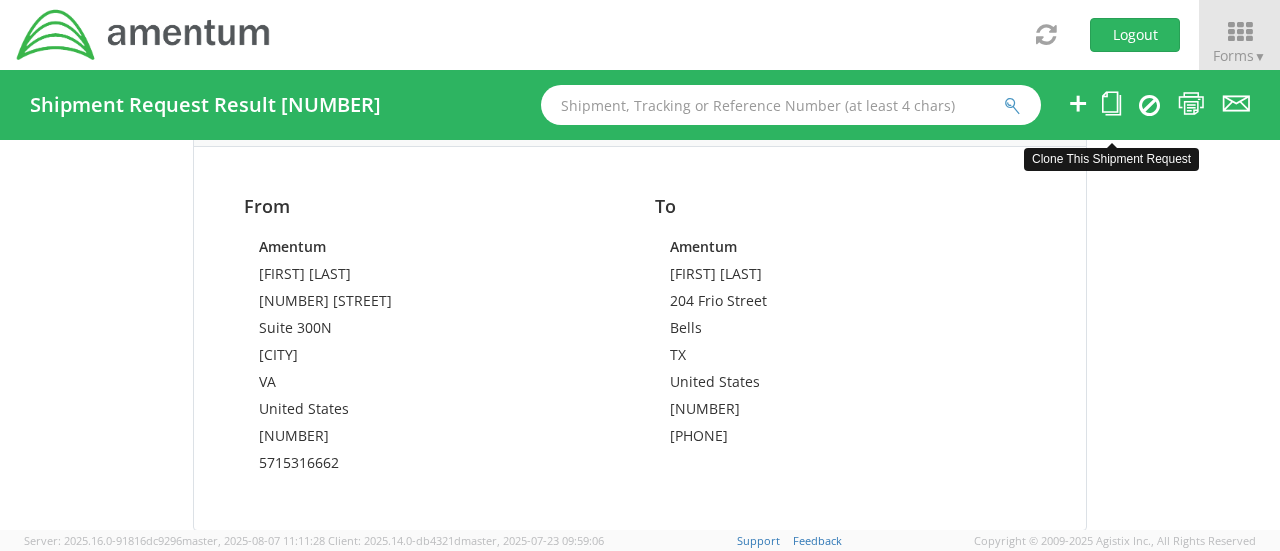 click at bounding box center [1111, 103] 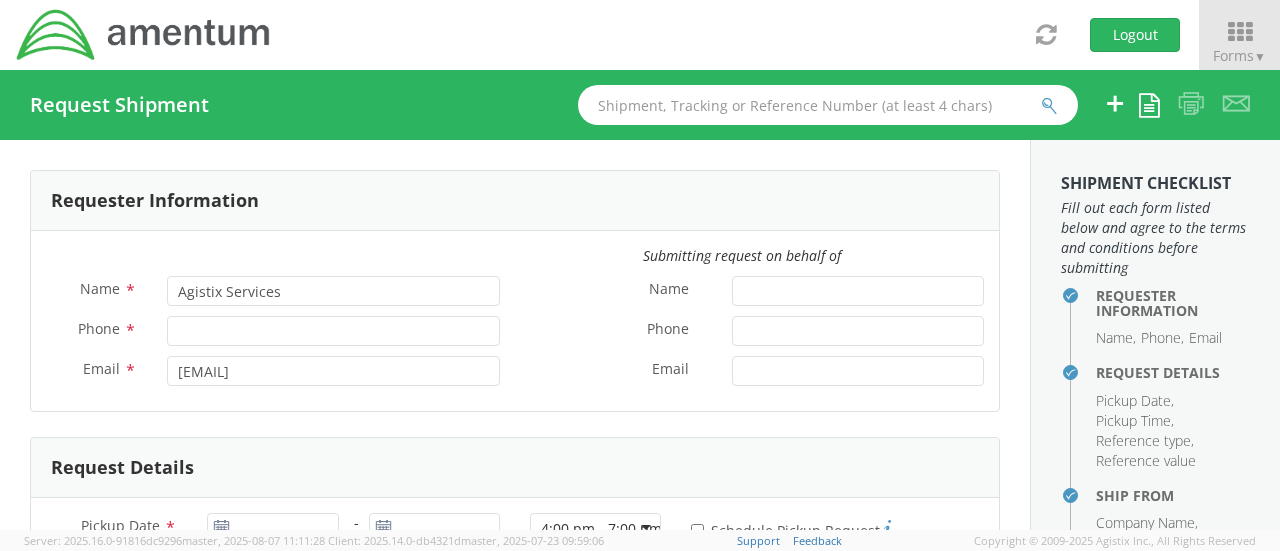 type on "Briona Madison" 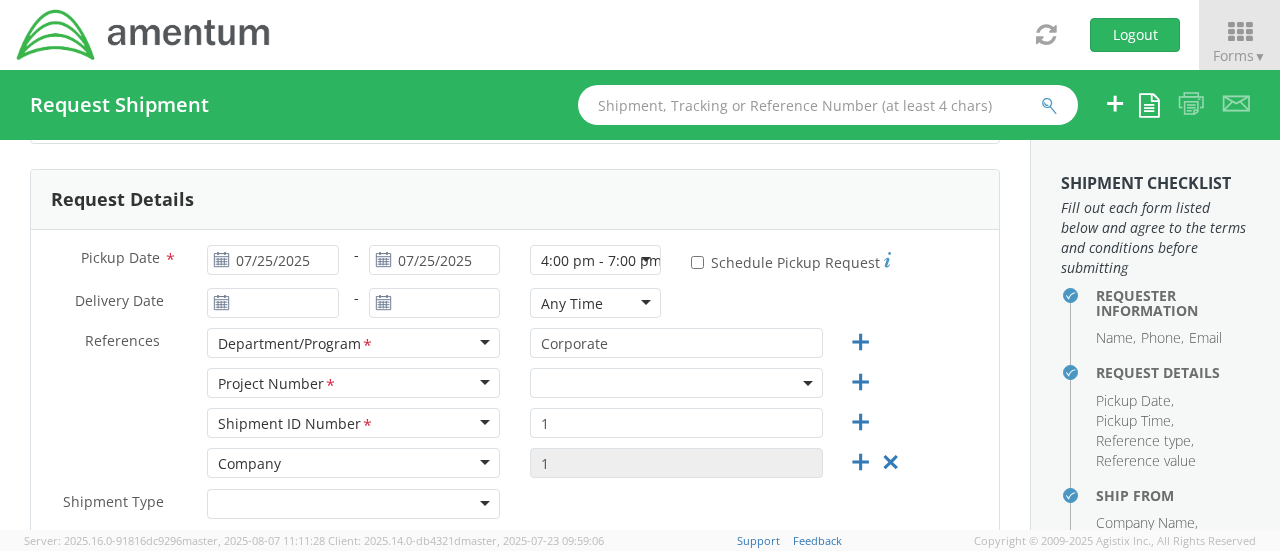 scroll, scrollTop: 300, scrollLeft: 0, axis: vertical 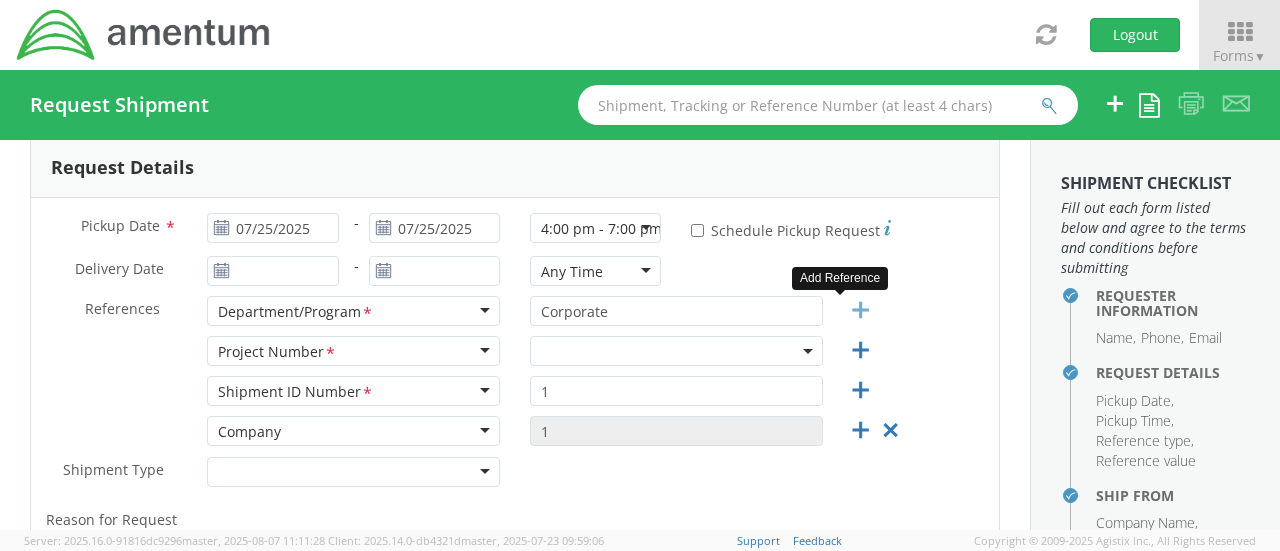 select on "OCCP.705446.FLCVA" 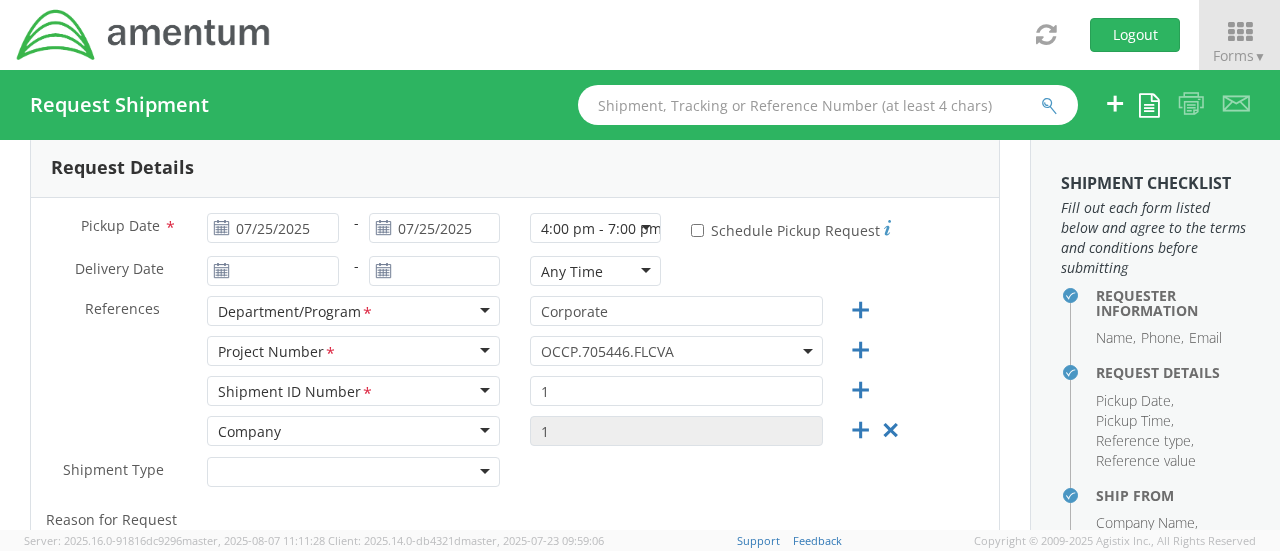 scroll, scrollTop: 200, scrollLeft: 0, axis: vertical 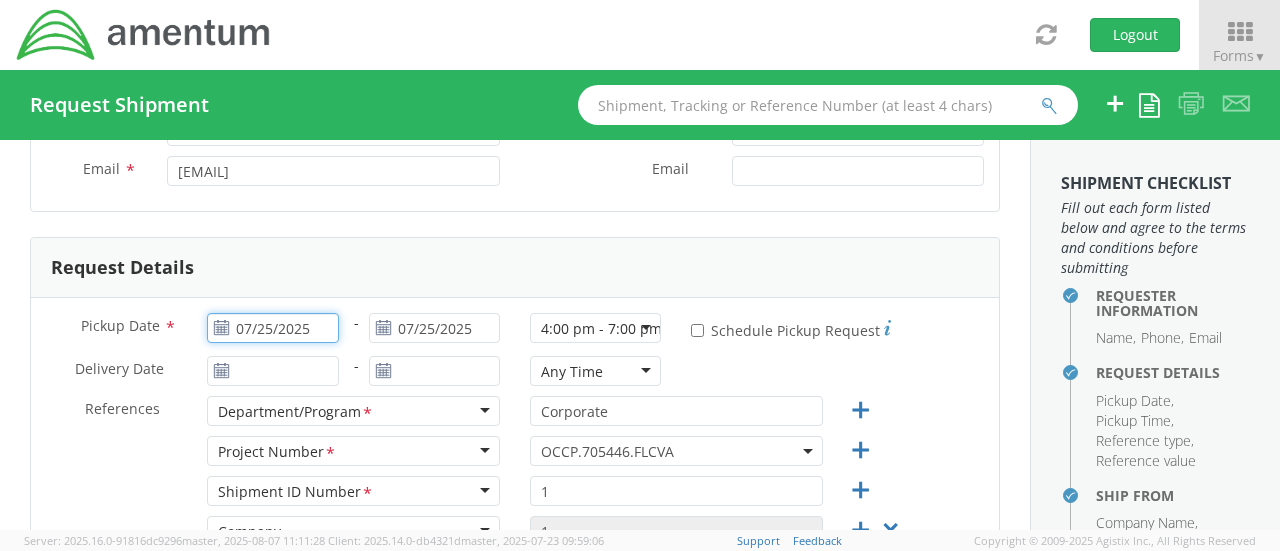 click on "07/25/2025" at bounding box center (272, 328) 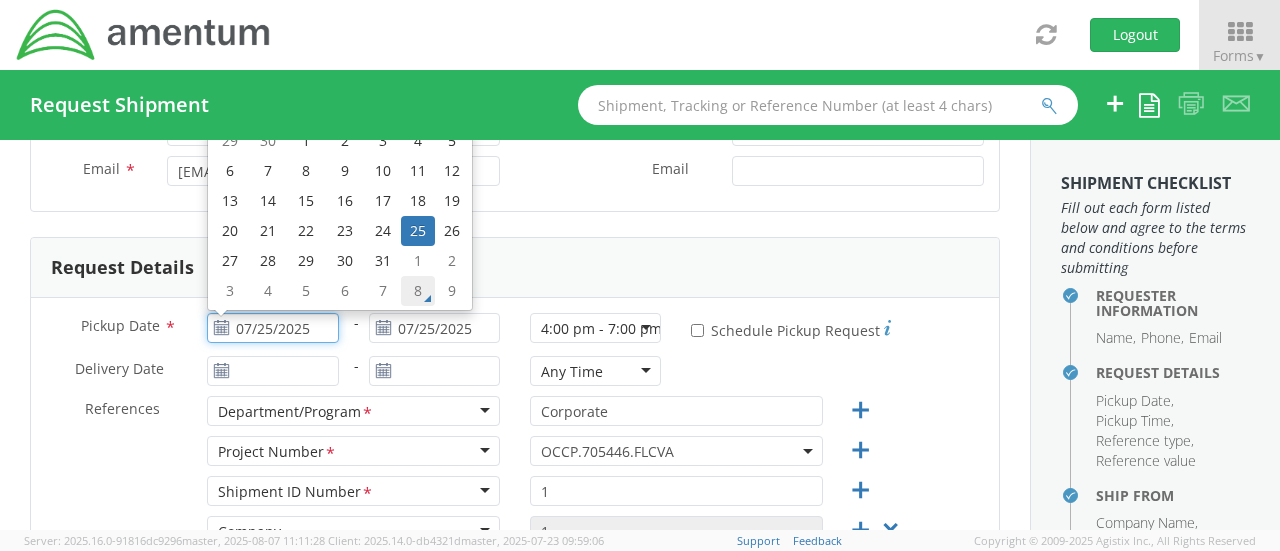 click on "8" at bounding box center (418, 291) 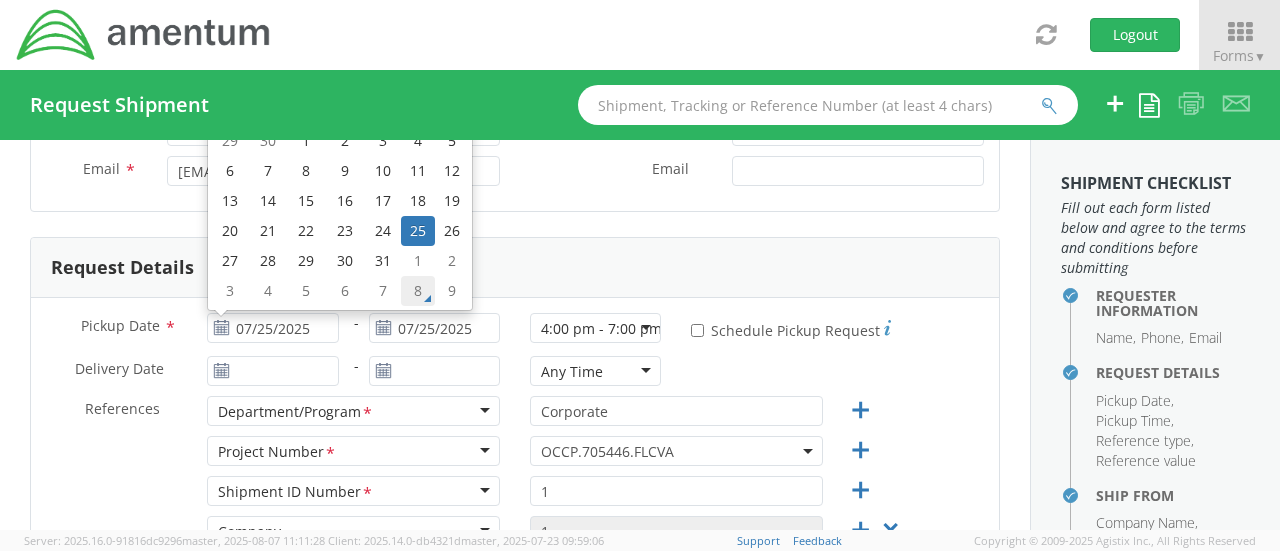 type on "08/08/2025" 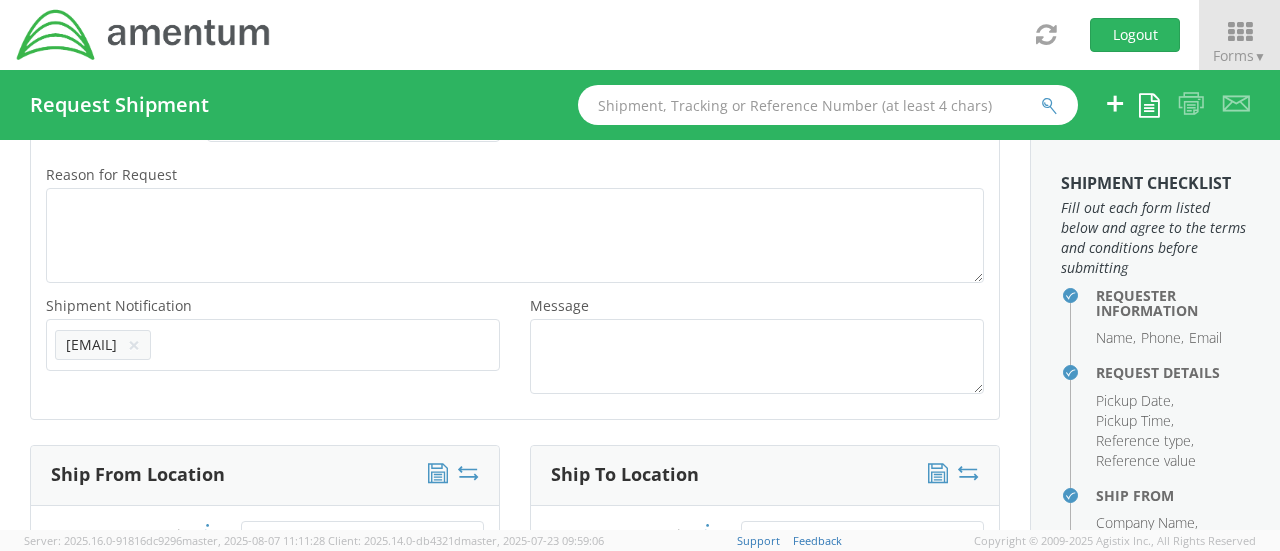 scroll, scrollTop: 500, scrollLeft: 0, axis: vertical 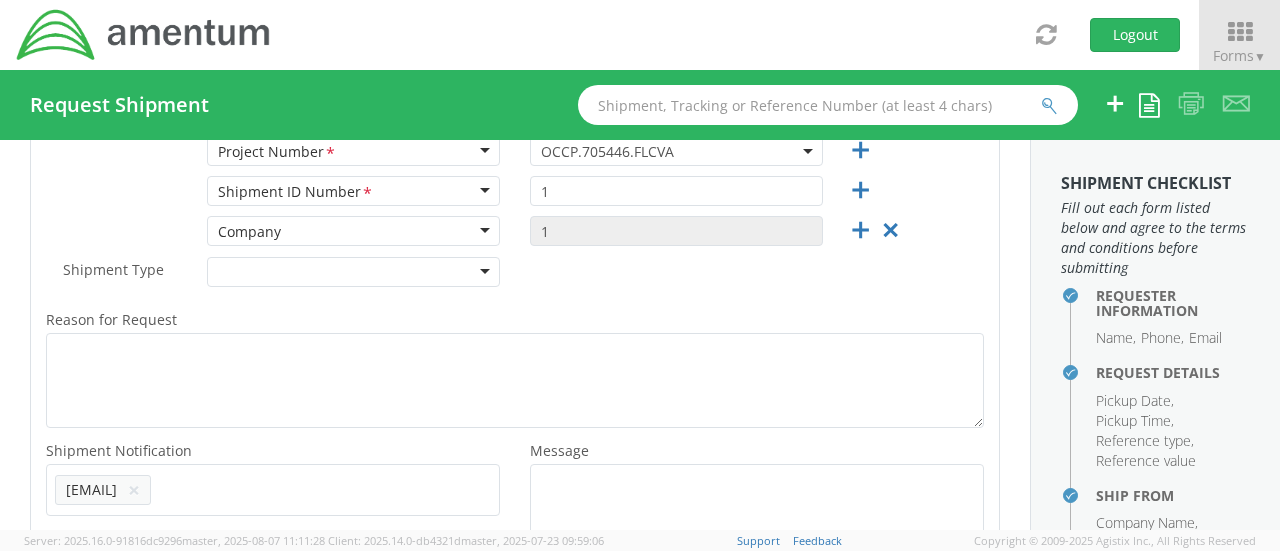 drag, startPoint x: 1229, startPoint y: 45, endPoint x: 838, endPoint y: 45, distance: 391 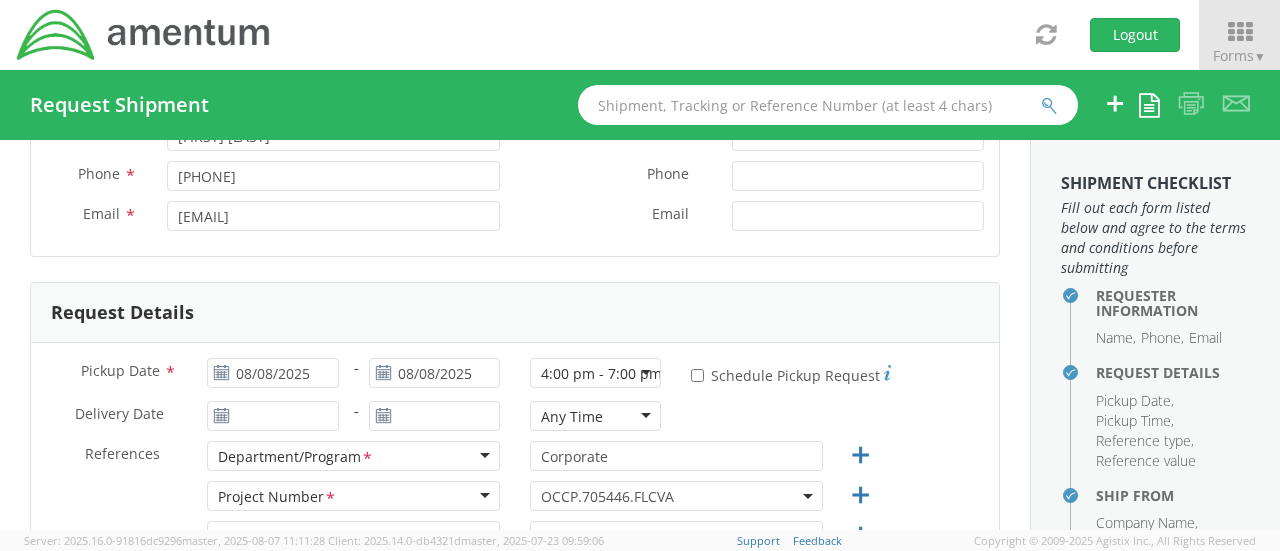 scroll, scrollTop: 200, scrollLeft: 0, axis: vertical 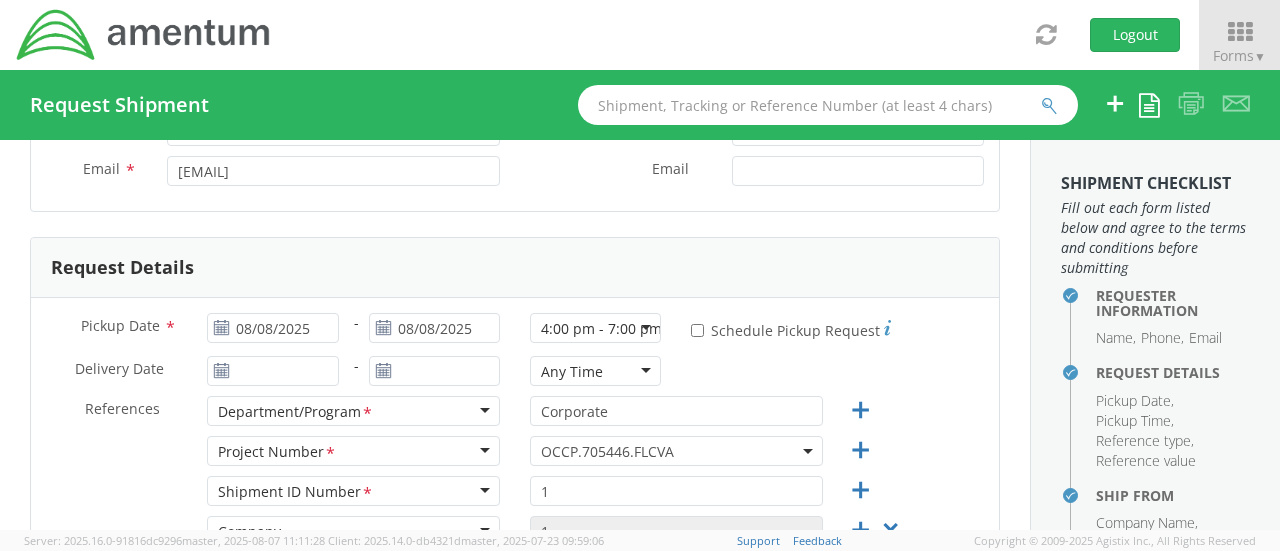 click on "OCCP.705446.FLCVA" at bounding box center (676, 451) 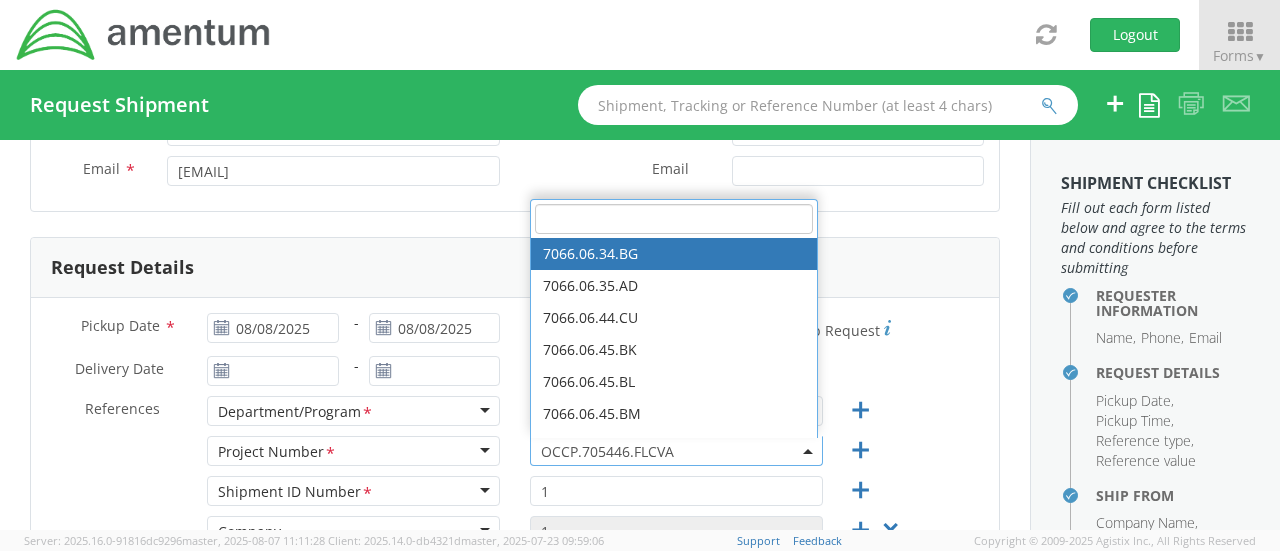 click at bounding box center (674, 219) 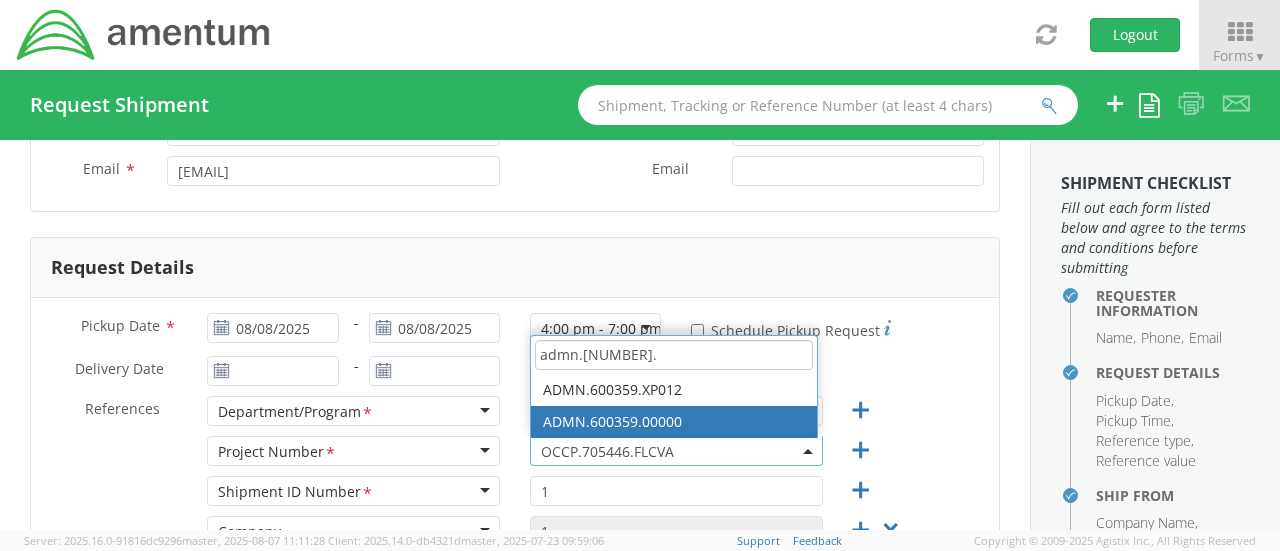 type on "admn.600359." 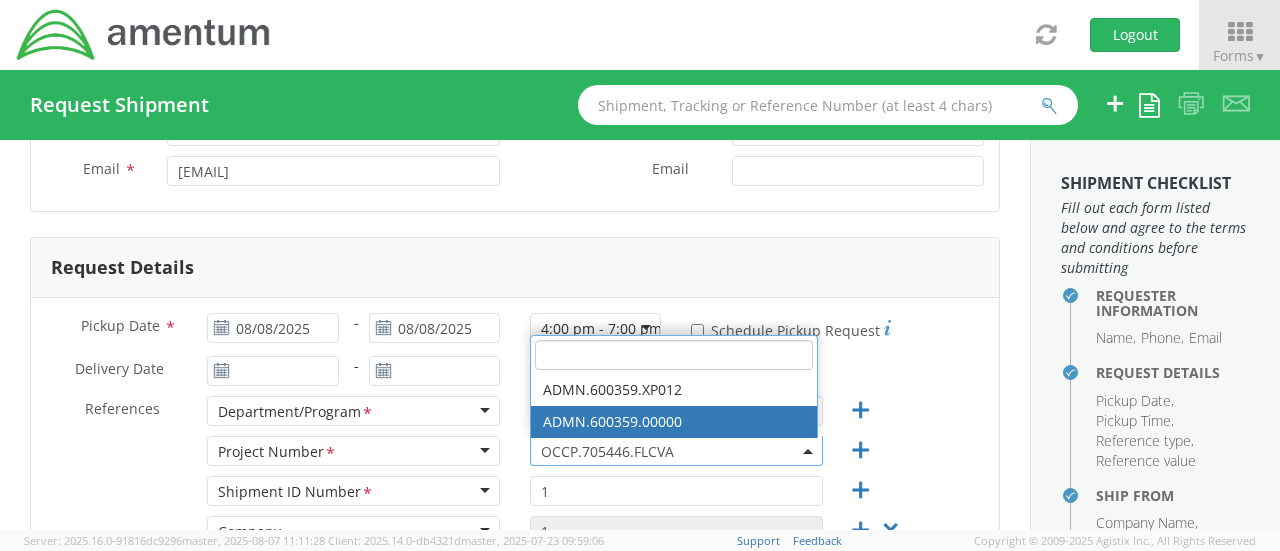 select on "ADMN.600359.00000" 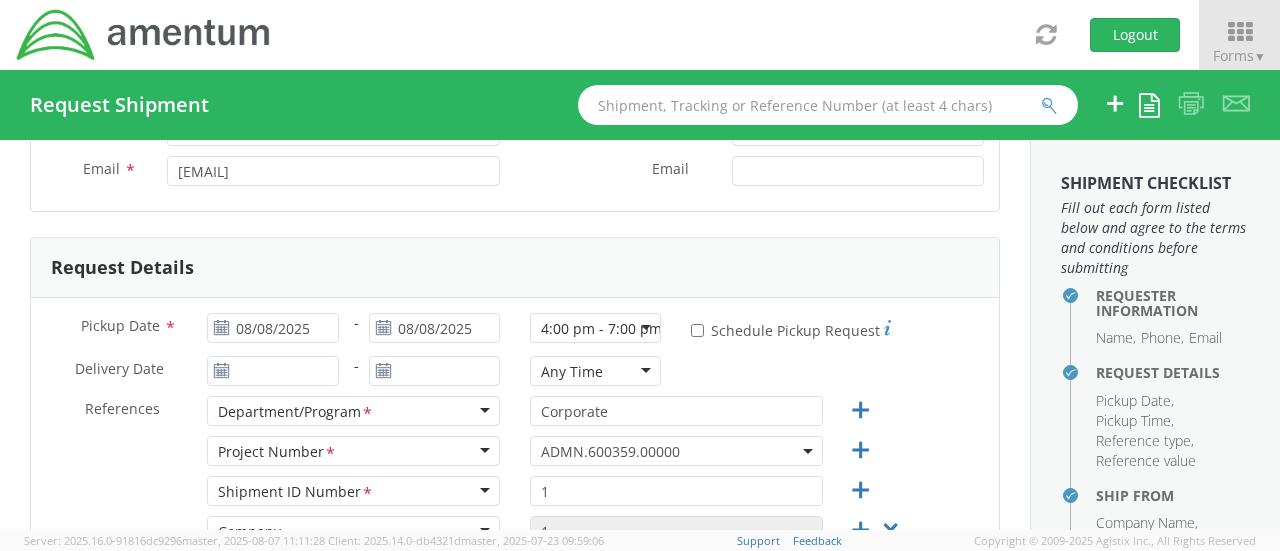 click on "* Schedule Pickup Request" at bounding box center (837, 329) 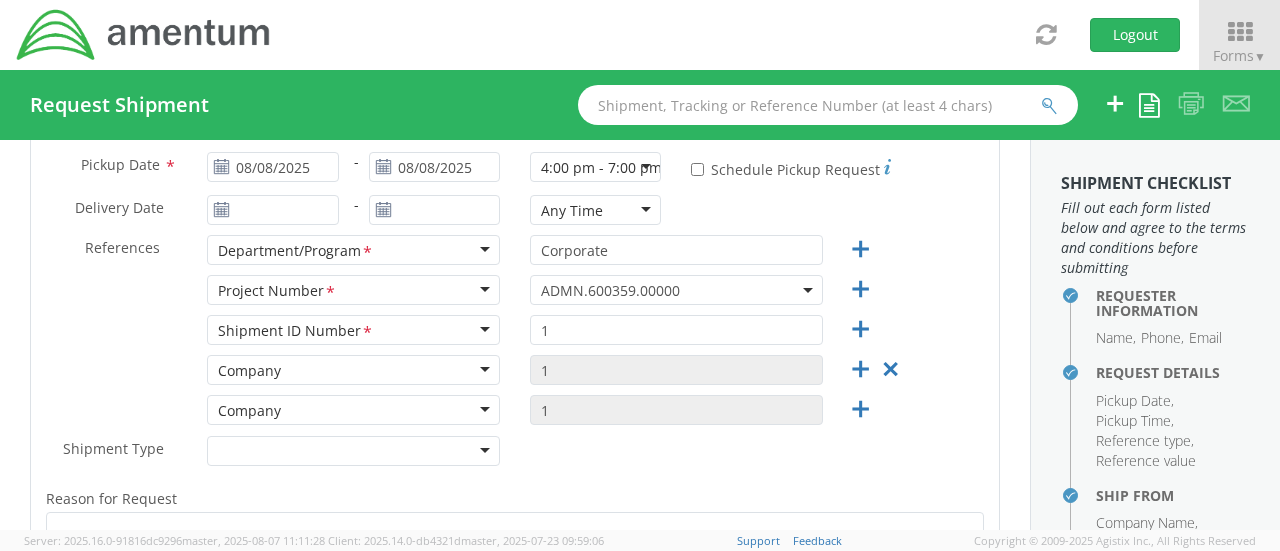 scroll, scrollTop: 400, scrollLeft: 0, axis: vertical 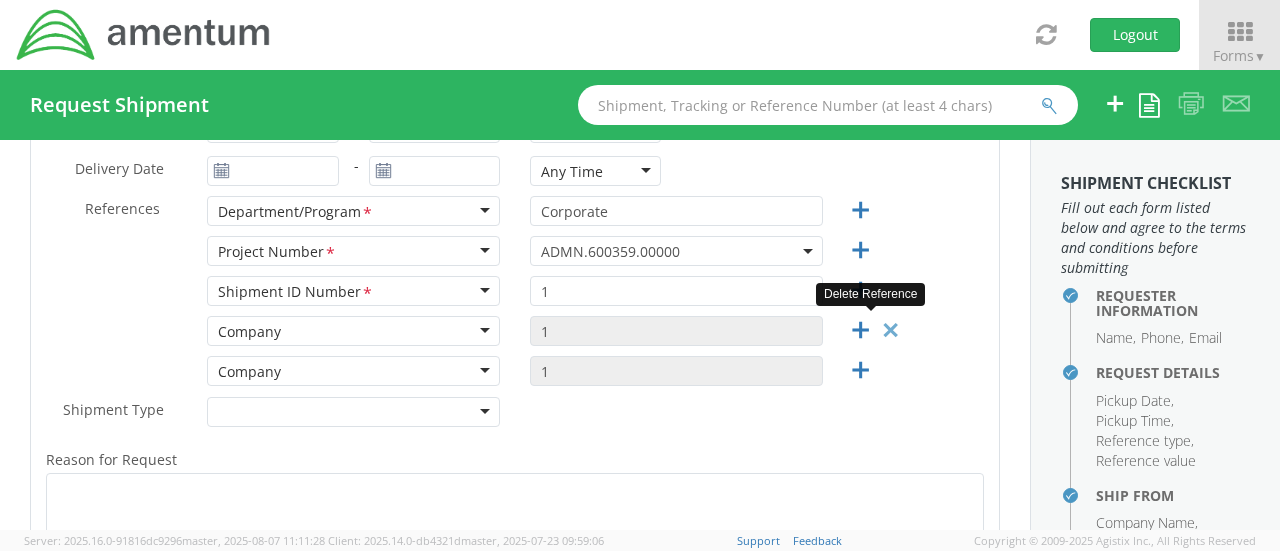 click at bounding box center (890, 330) 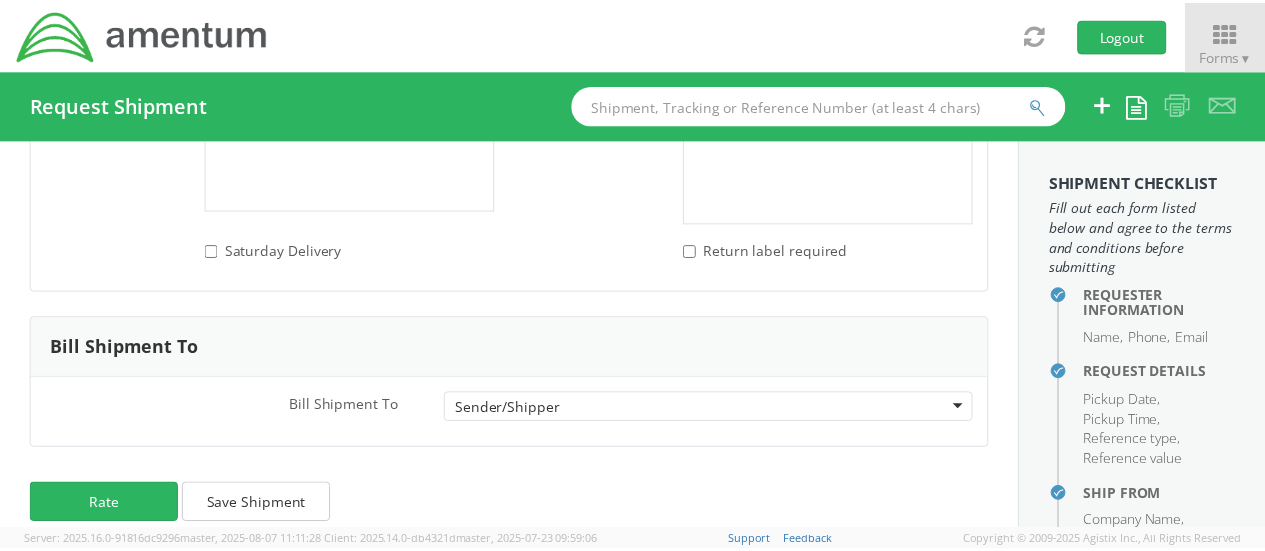 scroll, scrollTop: 3041, scrollLeft: 0, axis: vertical 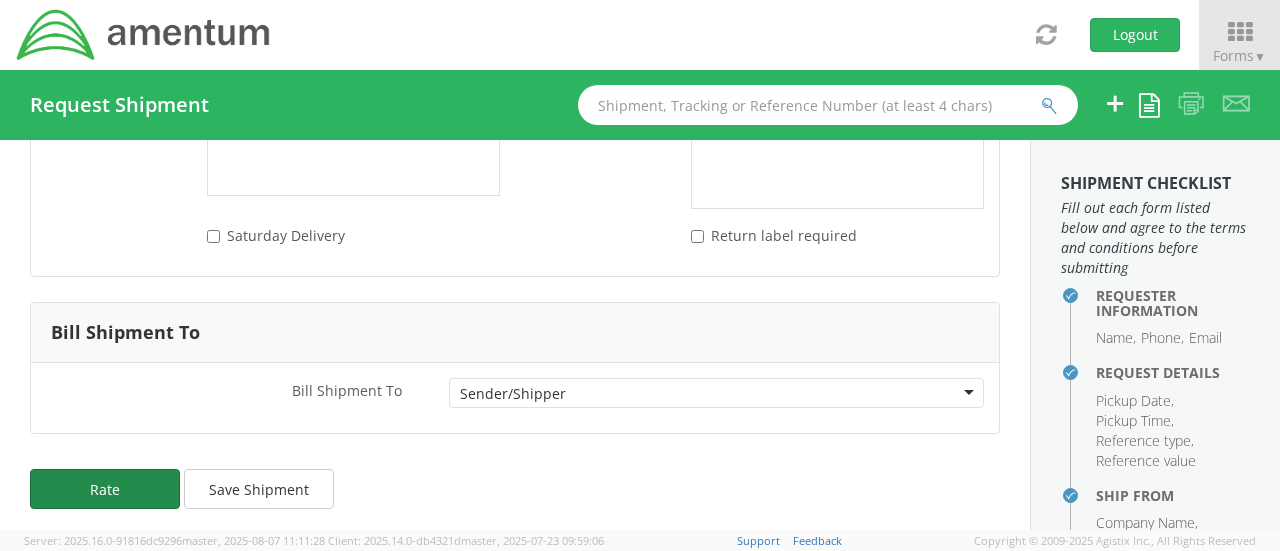 click on "Rate" at bounding box center (105, 489) 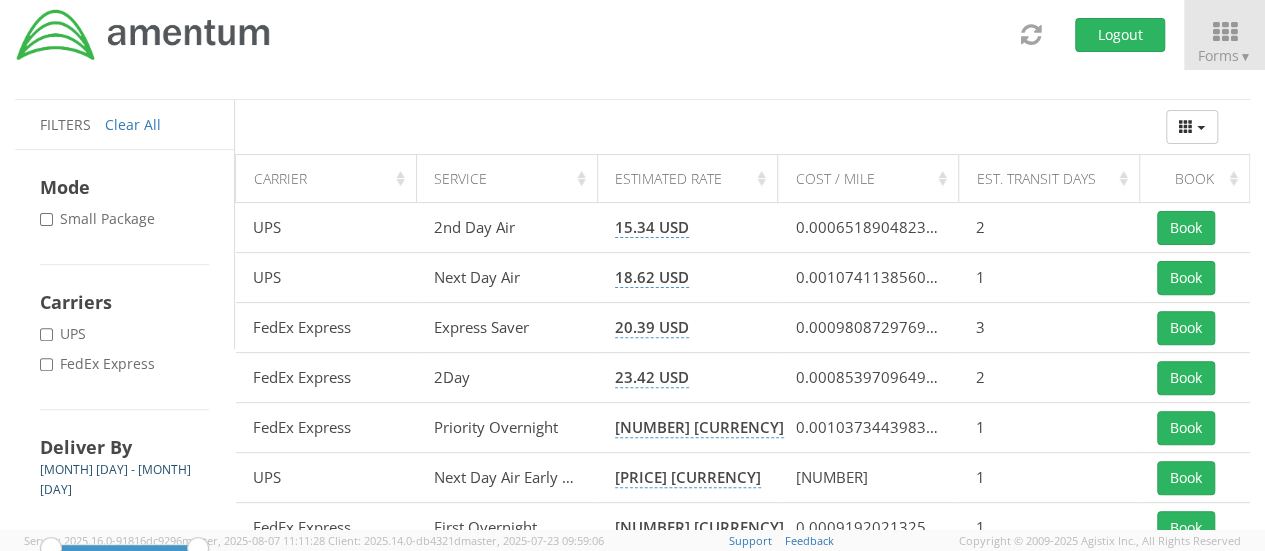 scroll, scrollTop: 200, scrollLeft: 0, axis: vertical 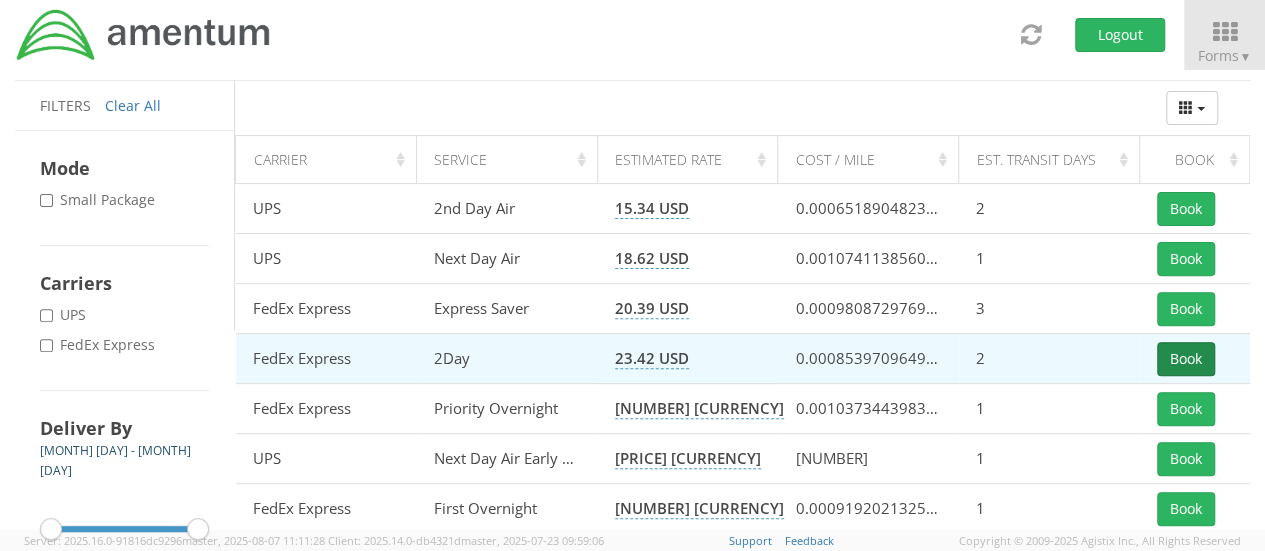 click on "Book" at bounding box center (1186, 359) 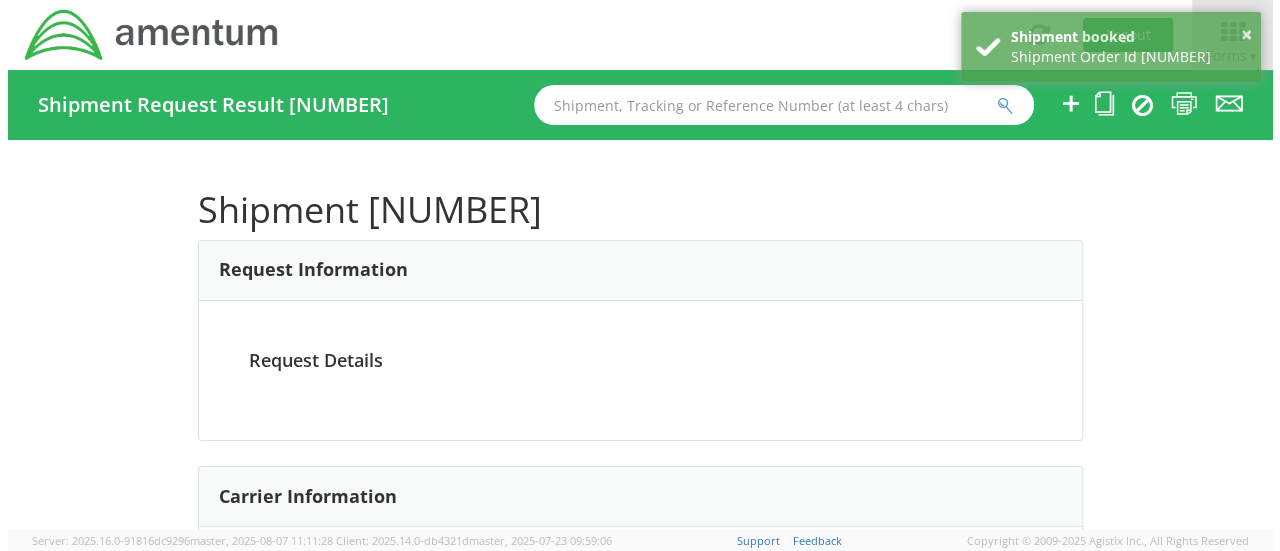 scroll, scrollTop: 0, scrollLeft: 0, axis: both 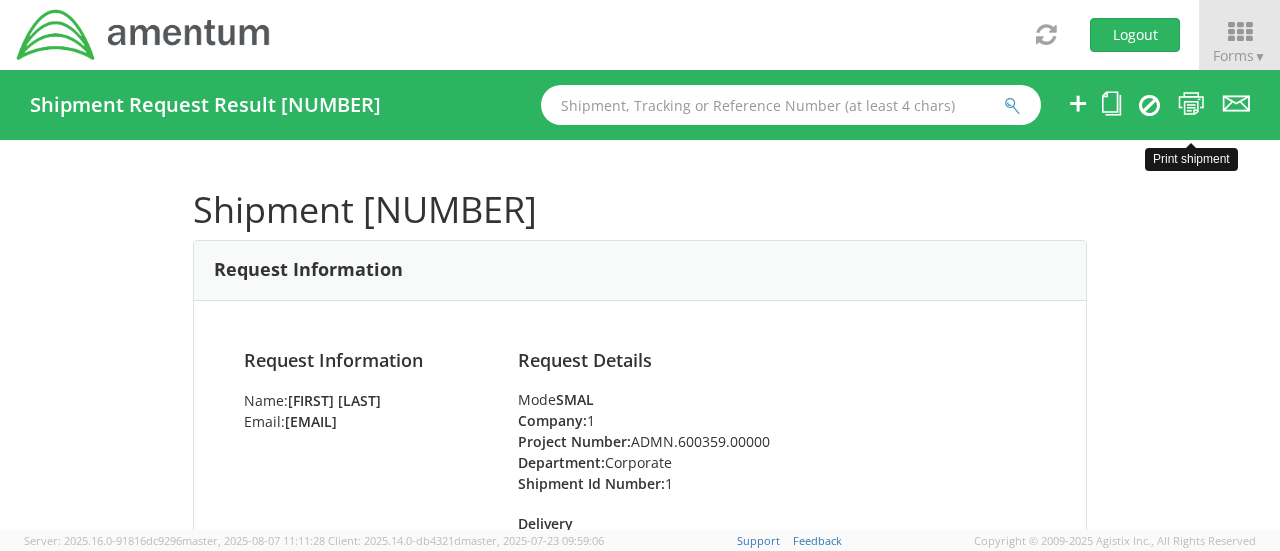 click at bounding box center [1191, 103] 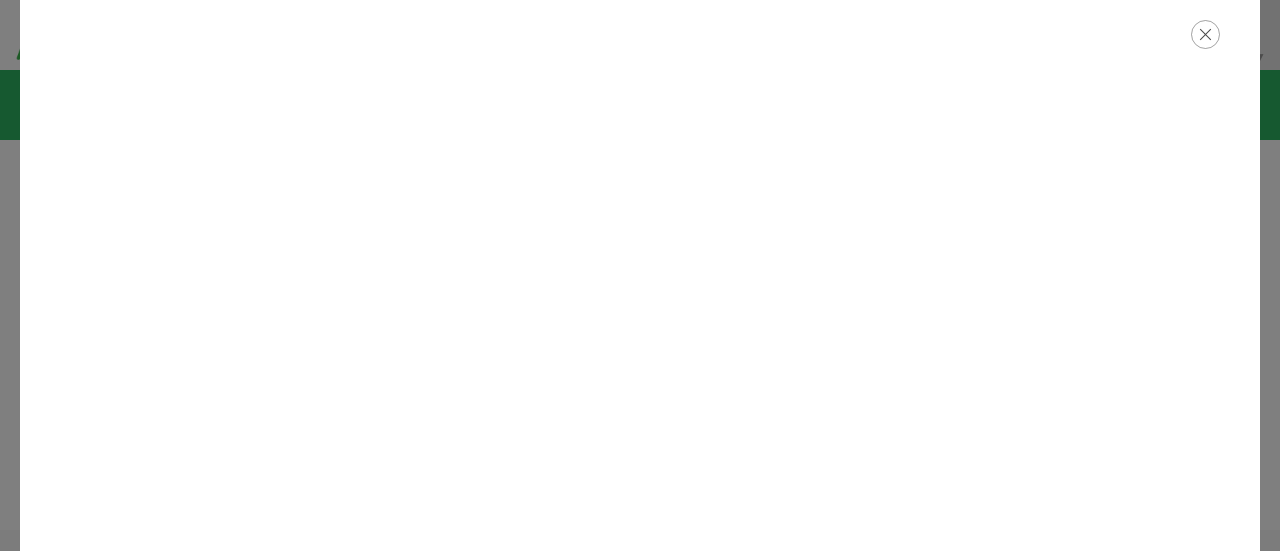 click at bounding box center (1205, 34) 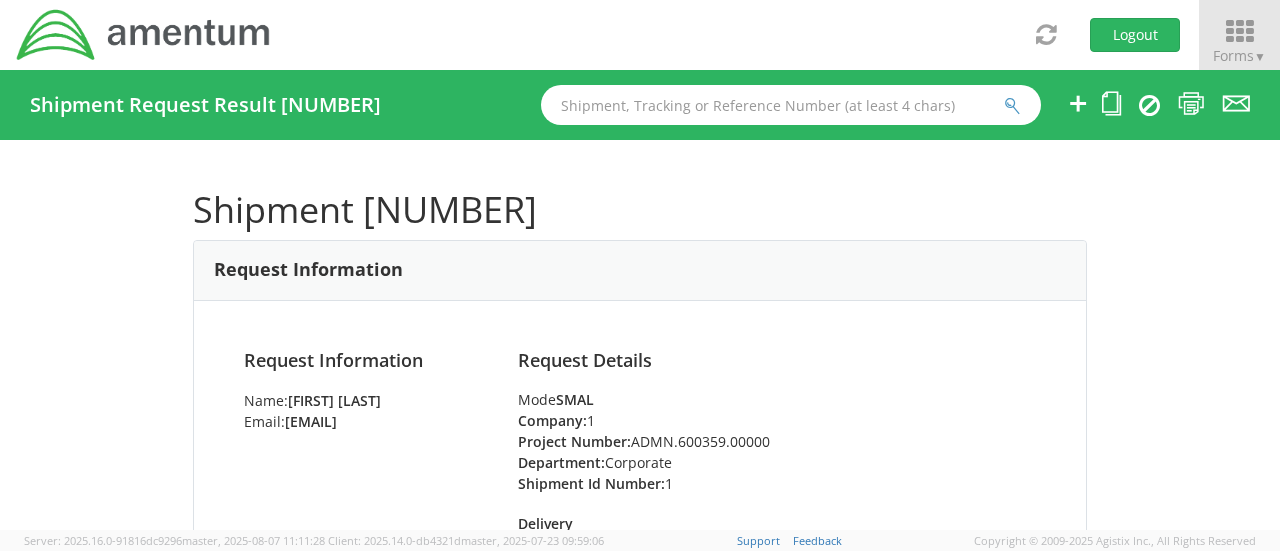 click on "Forms  ▼" at bounding box center [1239, 35] 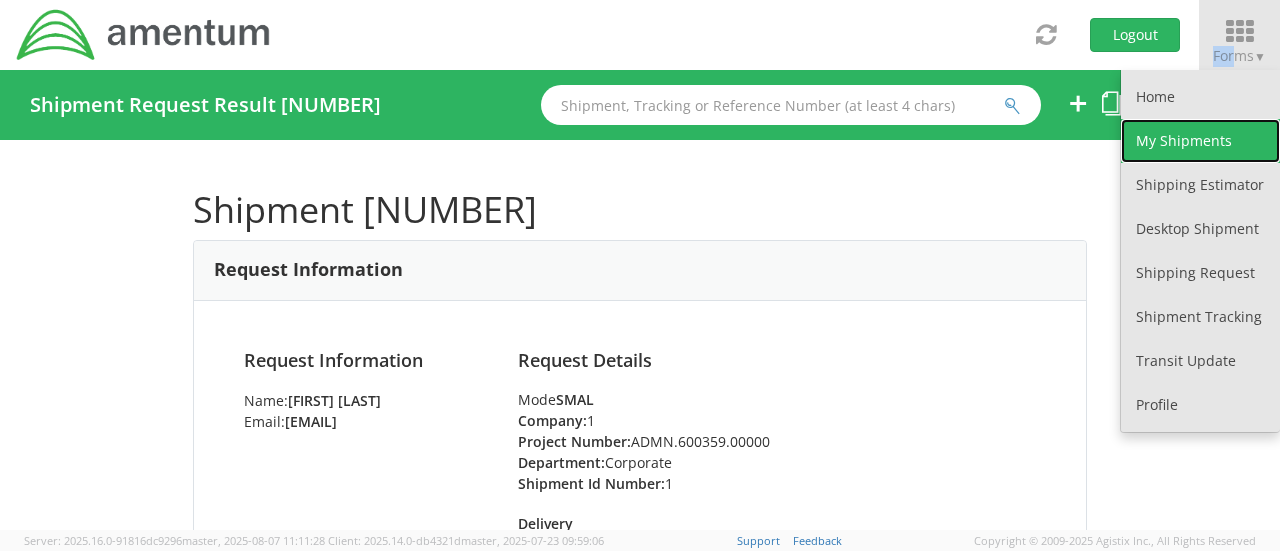 click on "My Shipments" at bounding box center (1200, 141) 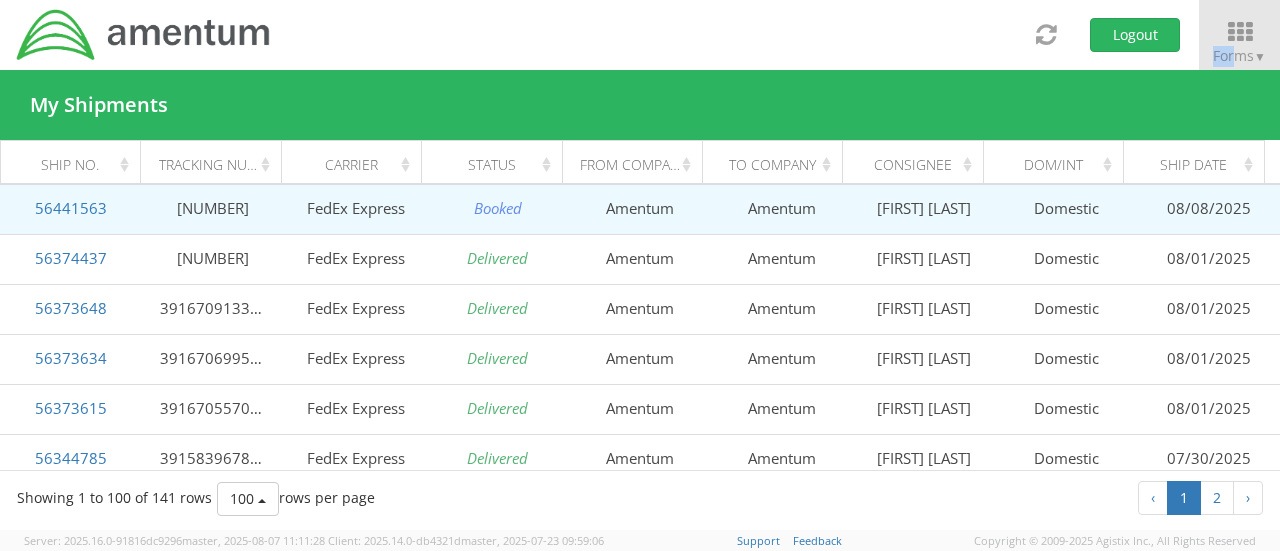 scroll, scrollTop: 200, scrollLeft: 0, axis: vertical 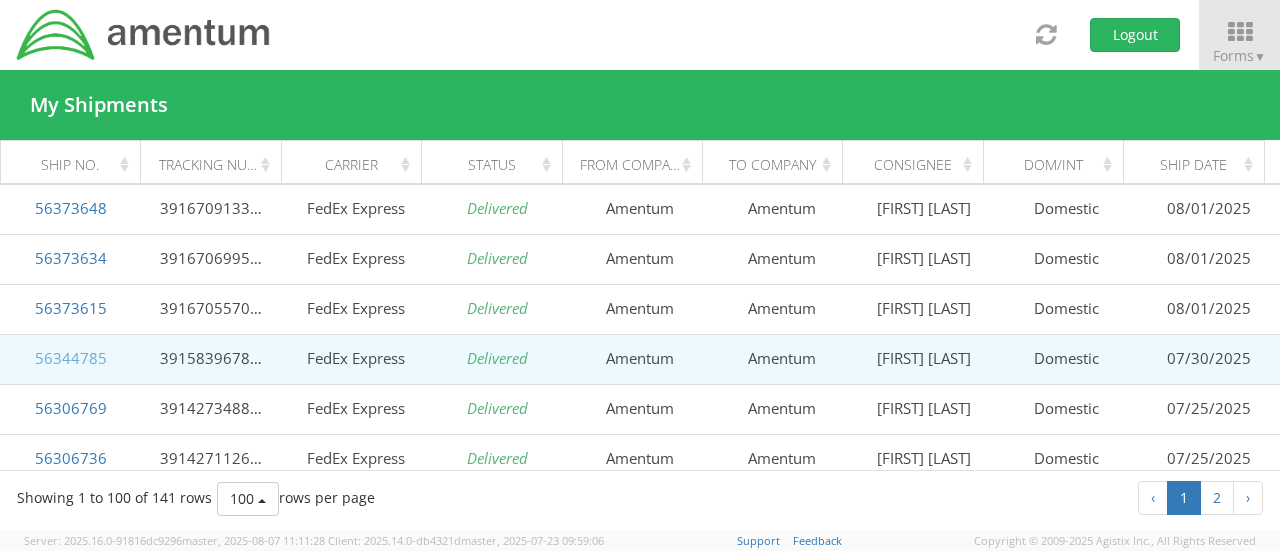 click on "56344785" at bounding box center (71, 358) 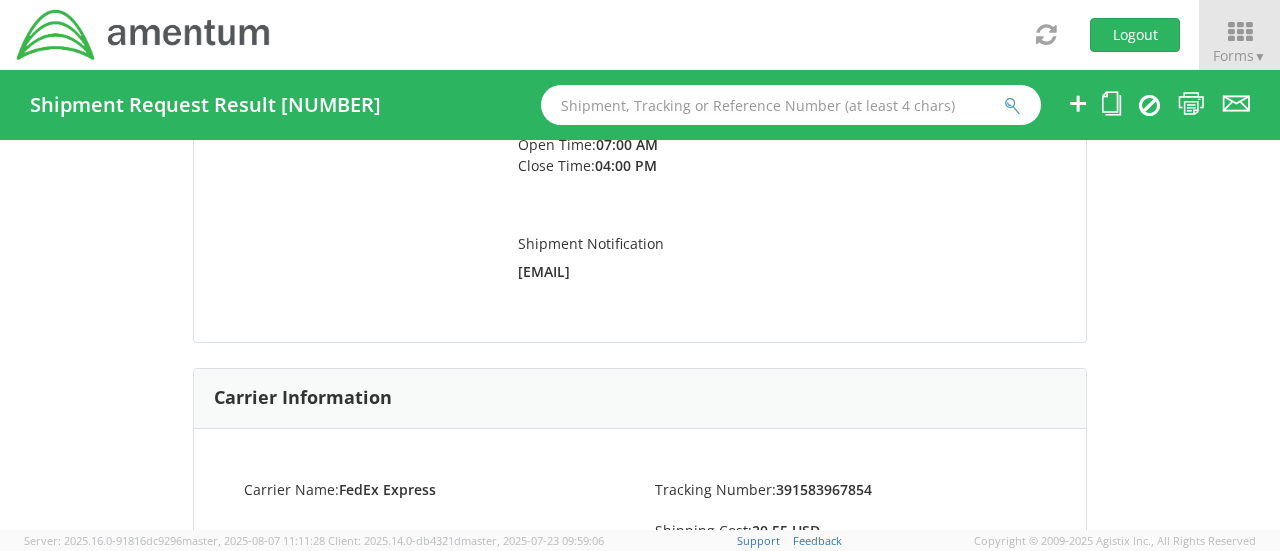 scroll, scrollTop: 600, scrollLeft: 0, axis: vertical 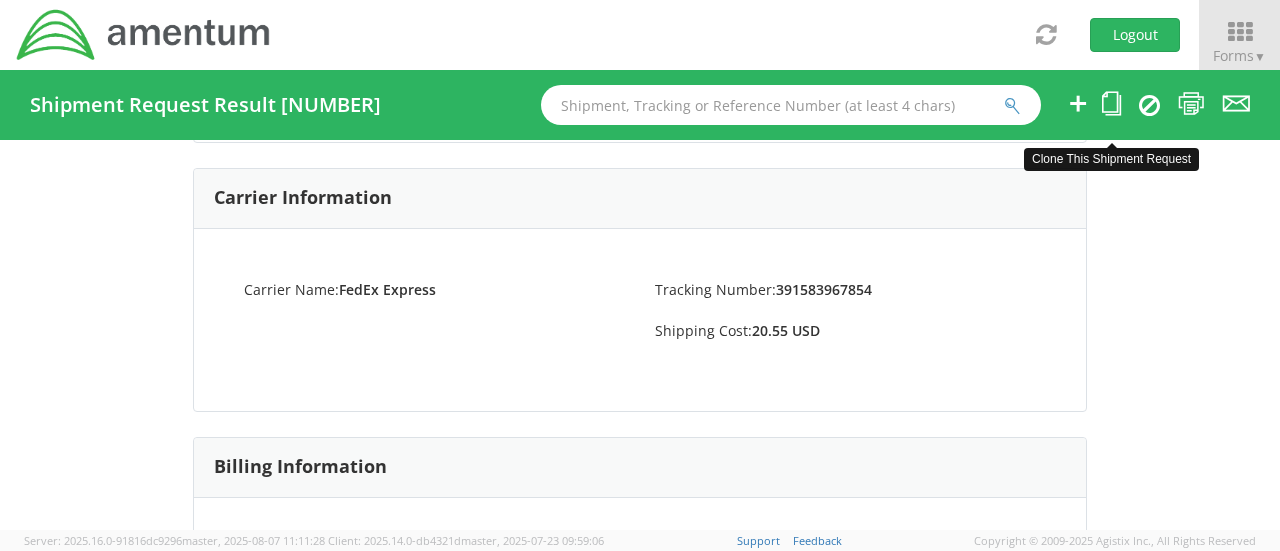 click at bounding box center (1111, 103) 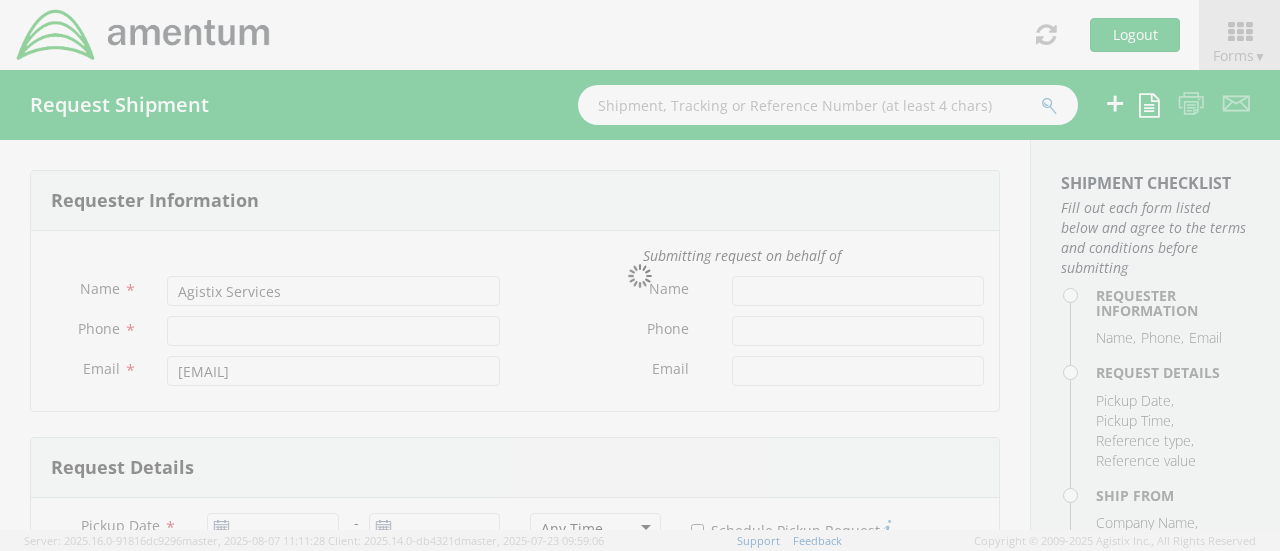 type on "Briona Madison" 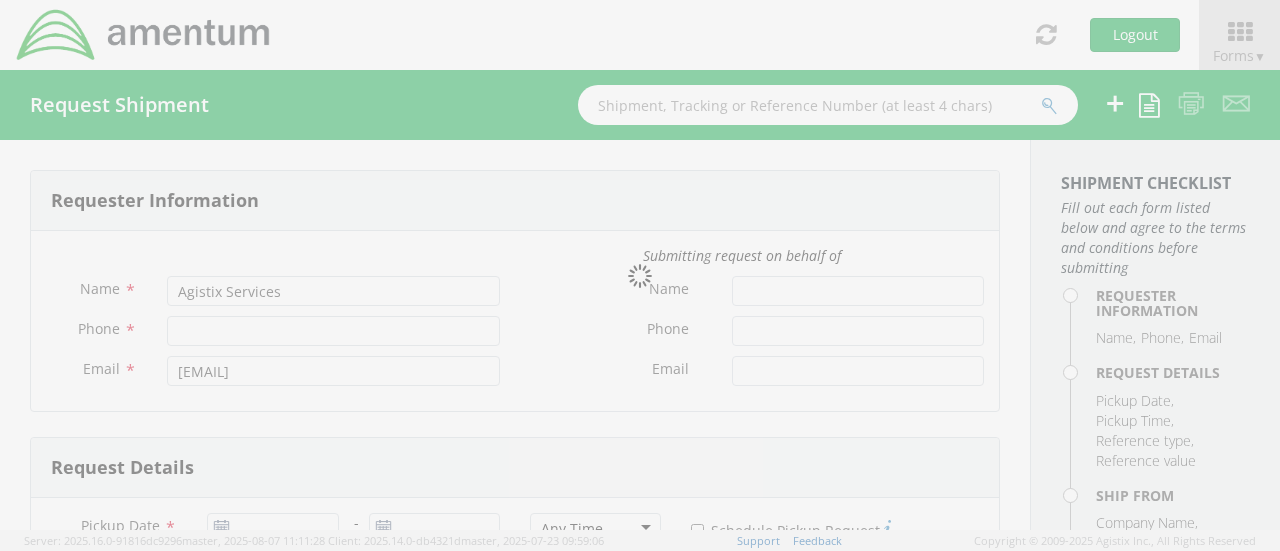type on "571-531-6662" 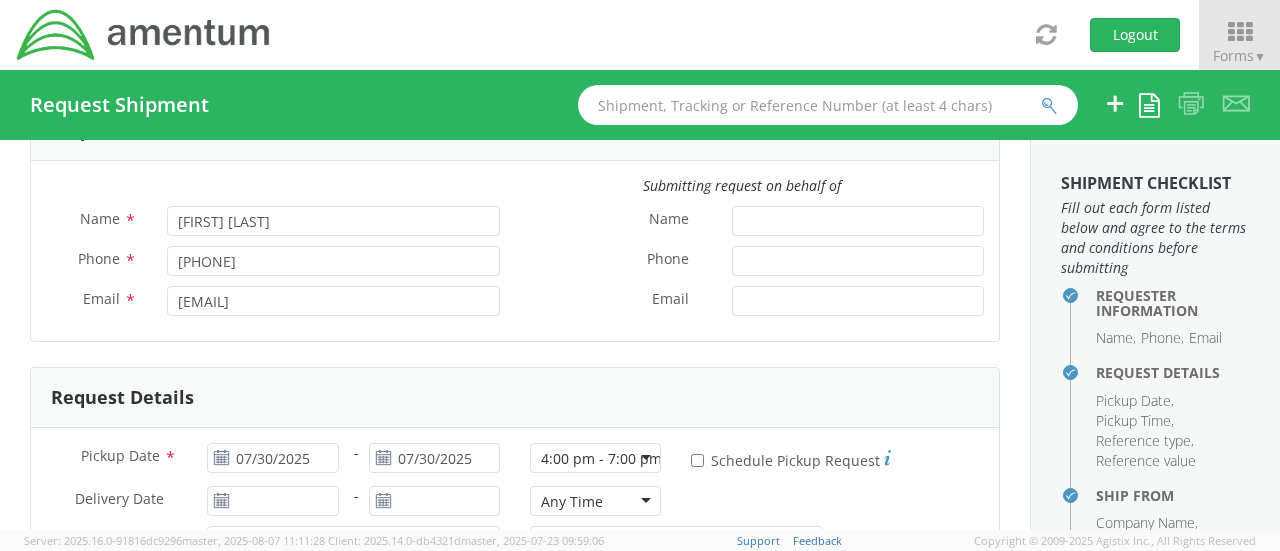 scroll, scrollTop: 200, scrollLeft: 0, axis: vertical 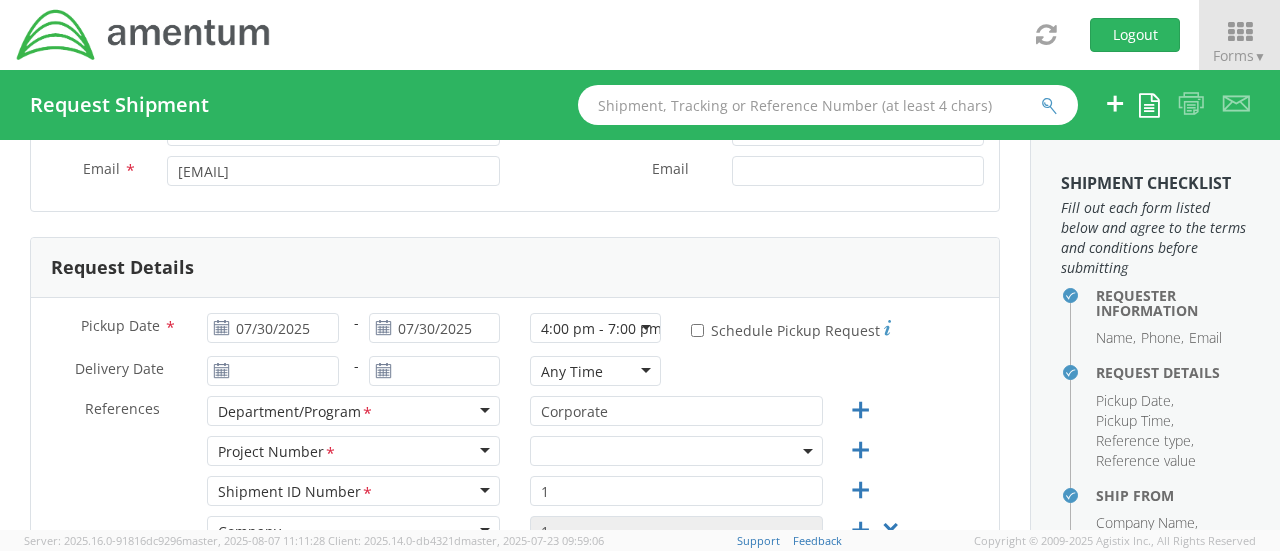 select on "OCCP.705446.FLCVA" 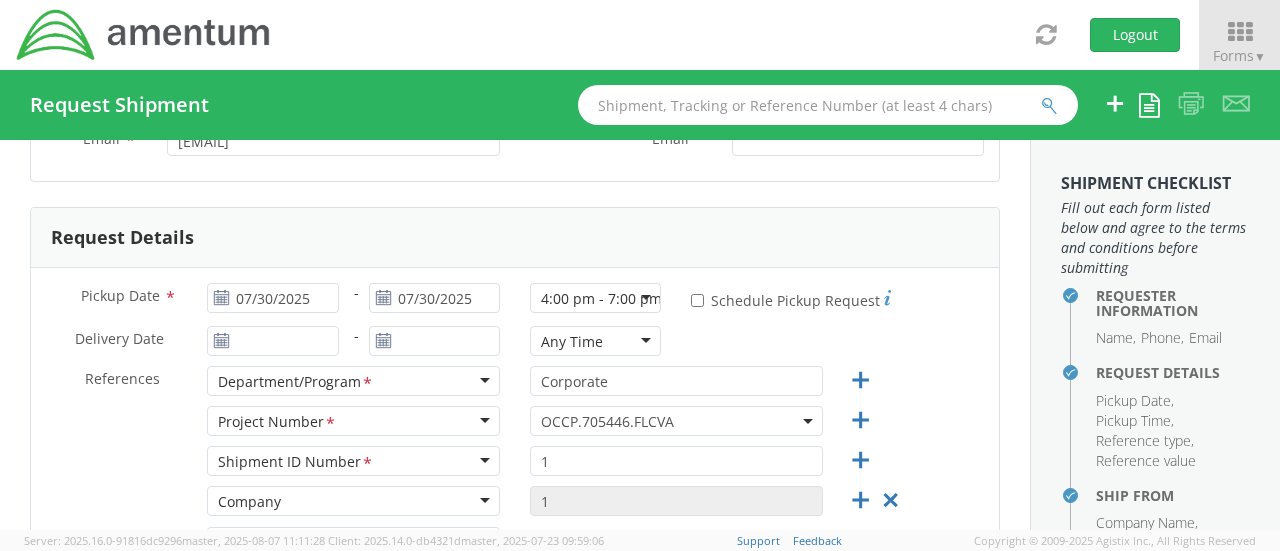 scroll, scrollTop: 200, scrollLeft: 0, axis: vertical 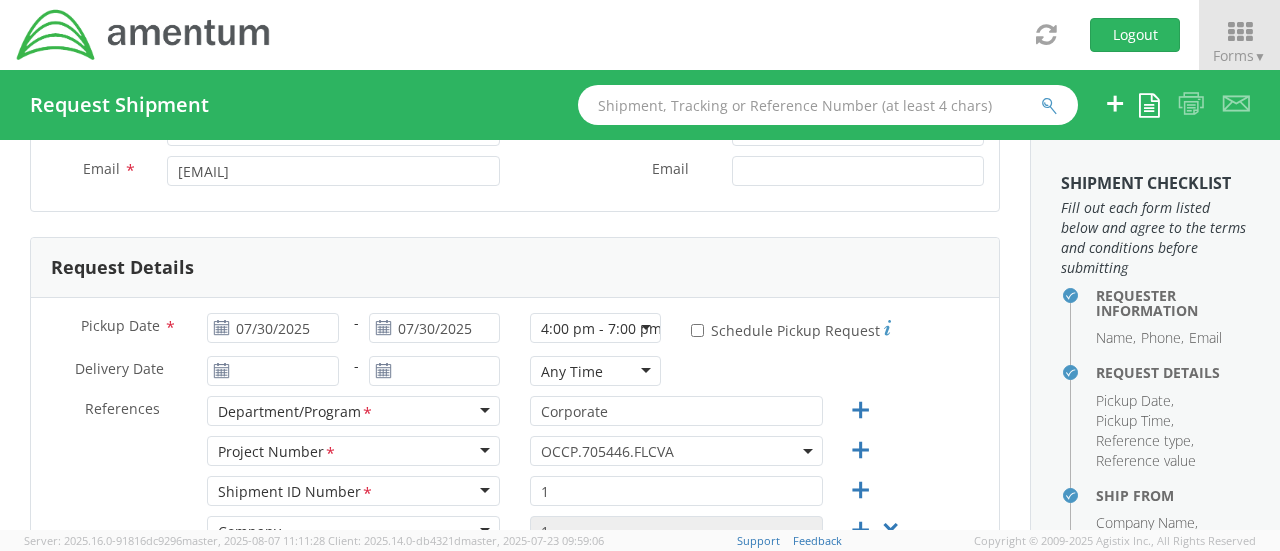click at bounding box center [808, 451] 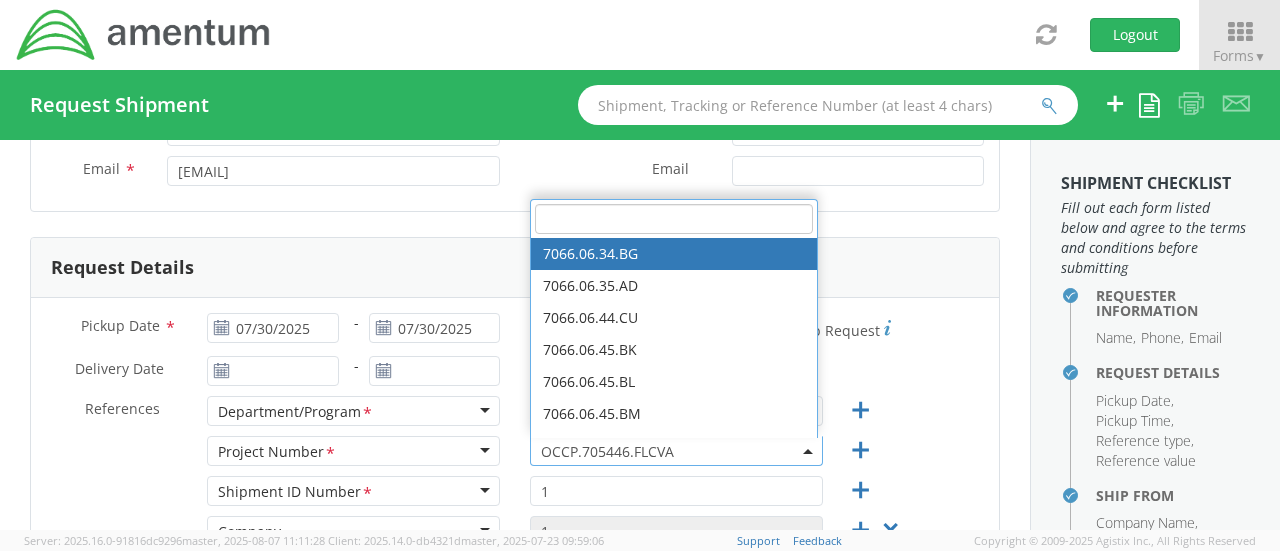 click at bounding box center [674, 219] 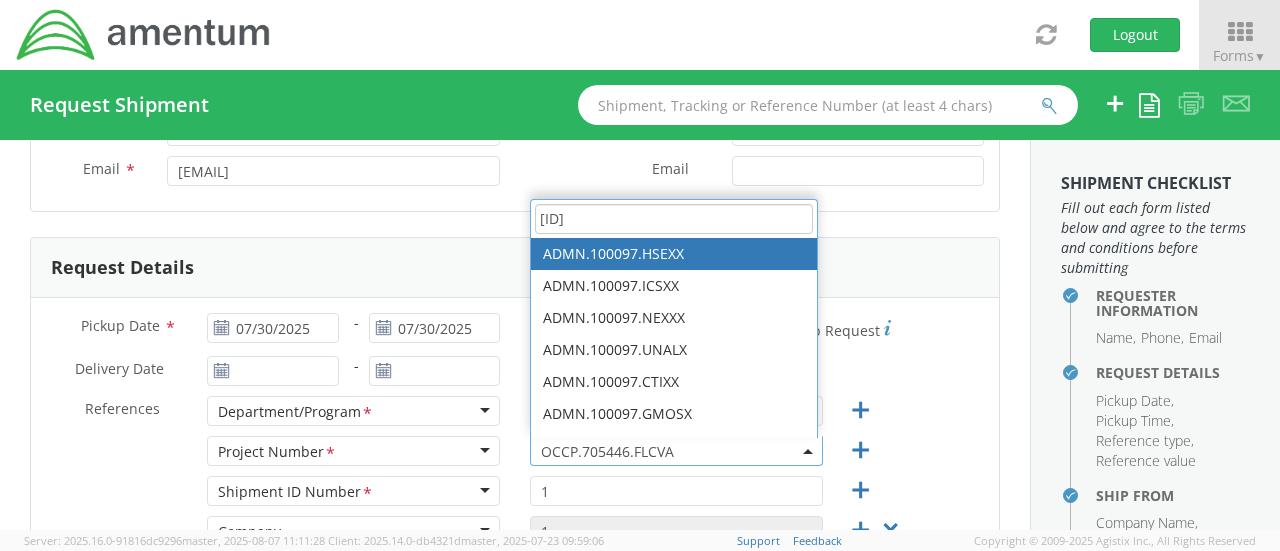 type on "admn.100097." 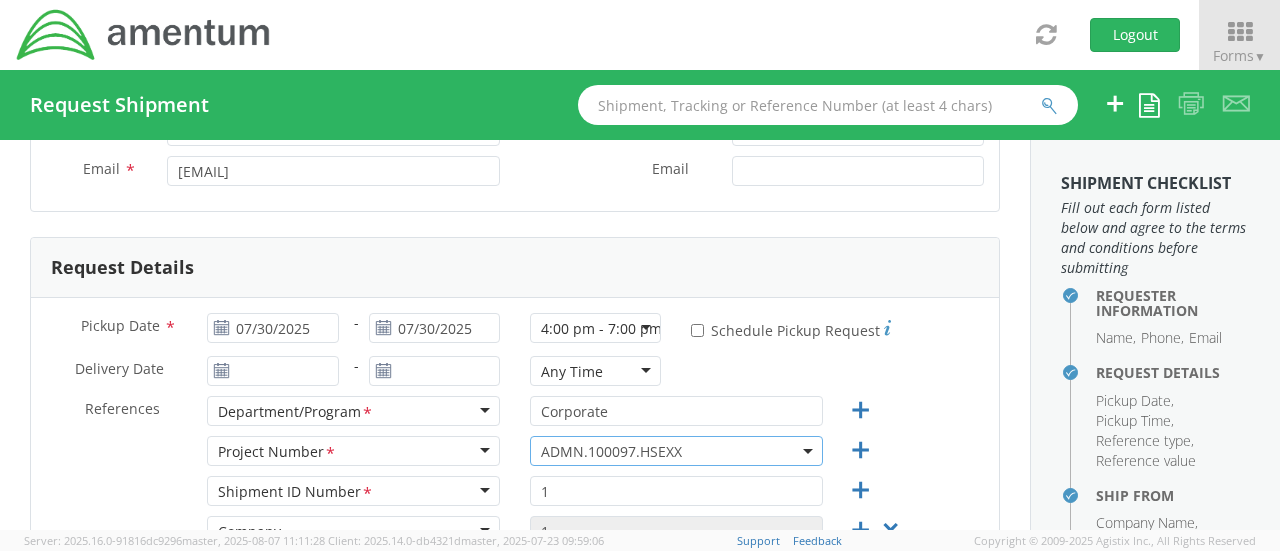 select on "ADMN.100097.HSEXX" 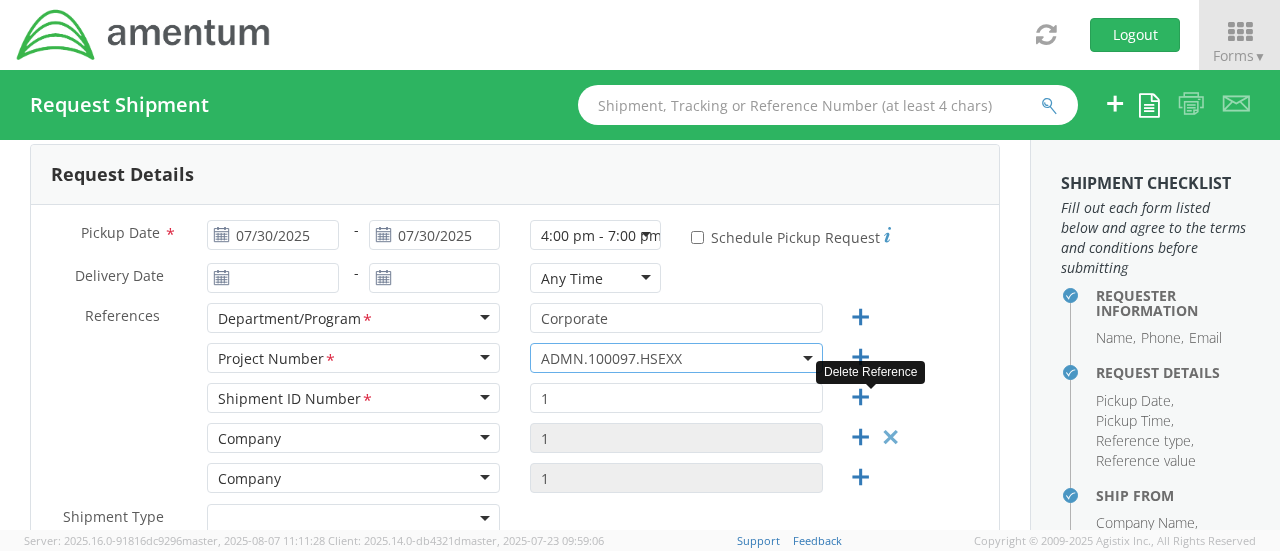 scroll, scrollTop: 400, scrollLeft: 0, axis: vertical 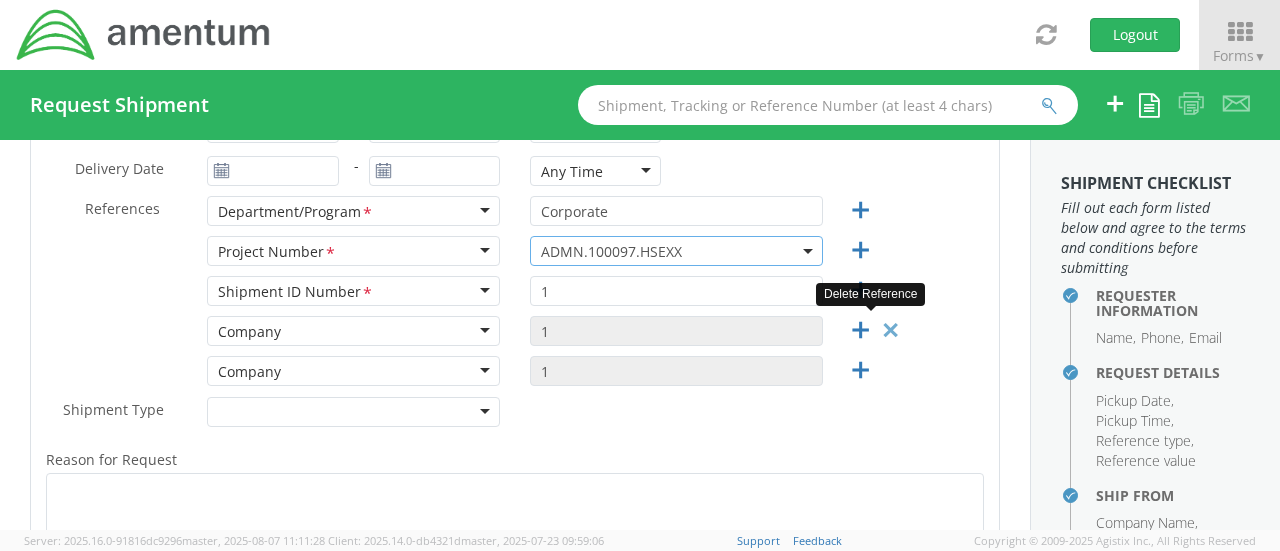 click at bounding box center [890, 330] 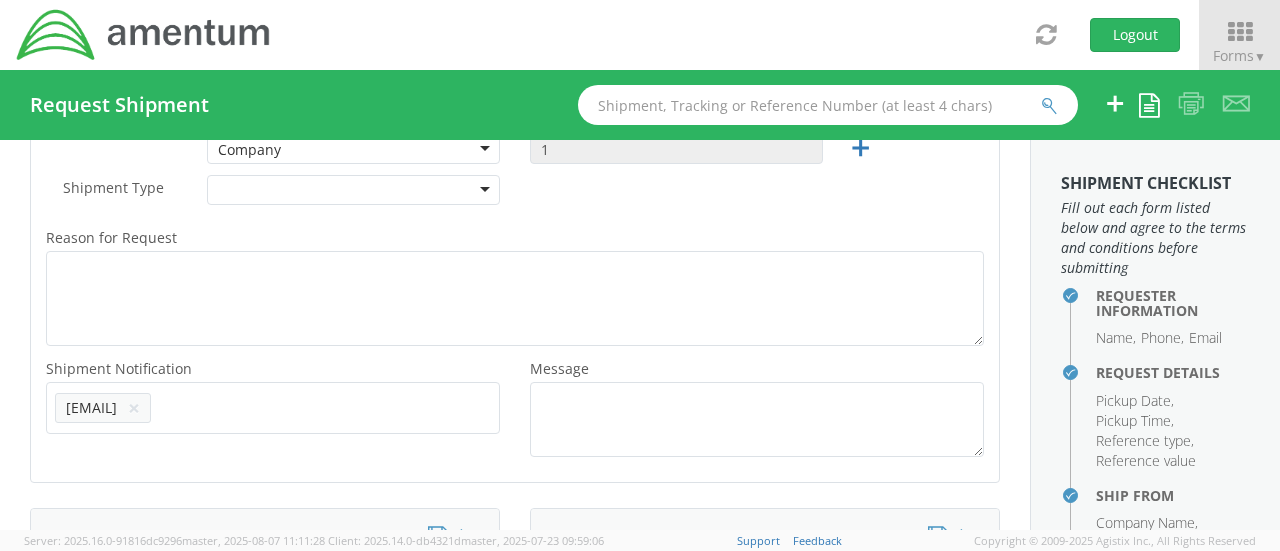 scroll, scrollTop: 200, scrollLeft: 0, axis: vertical 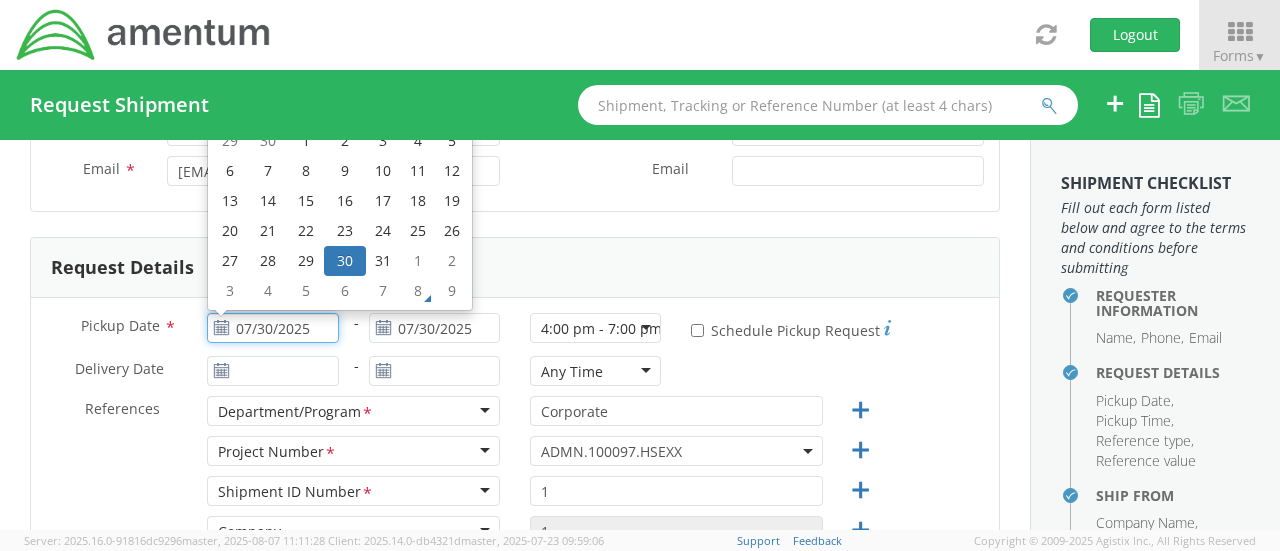 click on "07/30/2025" at bounding box center (272, 328) 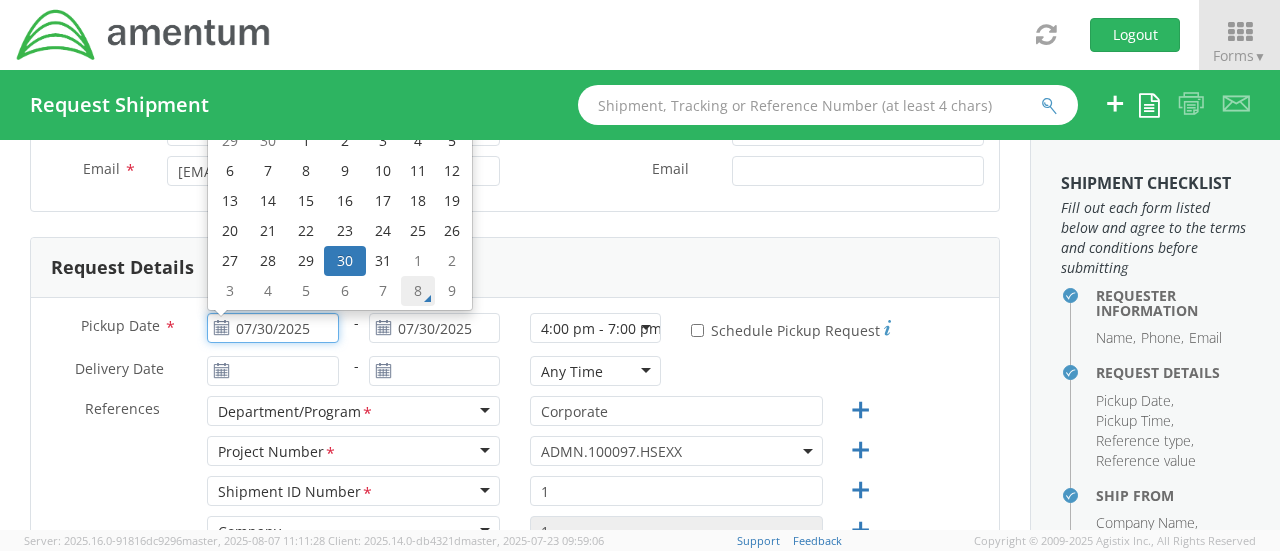 click on "8" at bounding box center [418, 291] 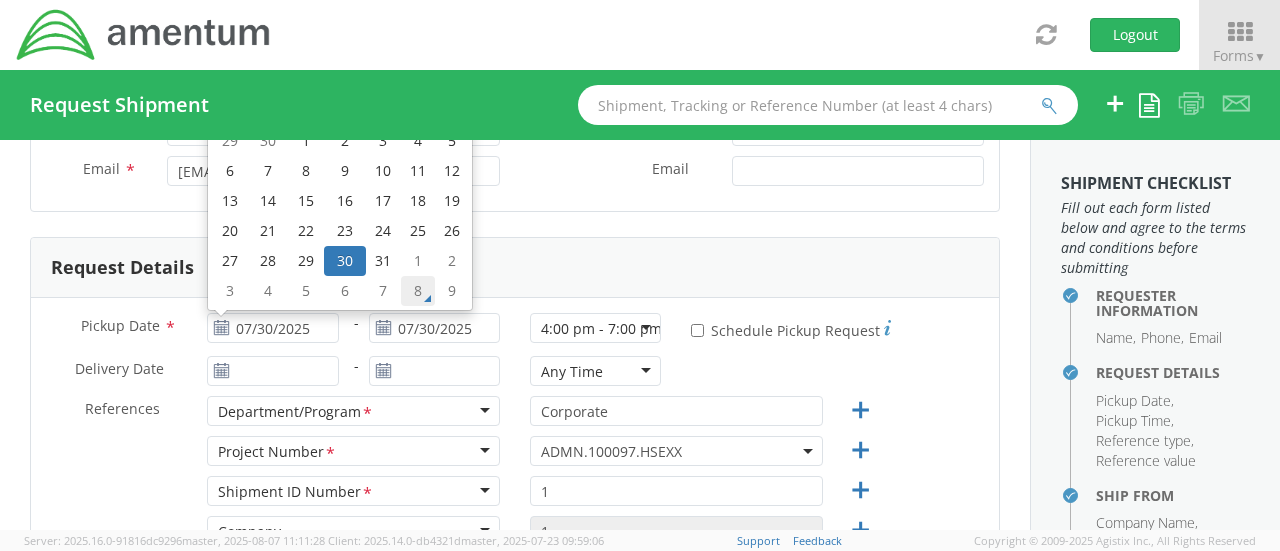 type on "08/08/2025" 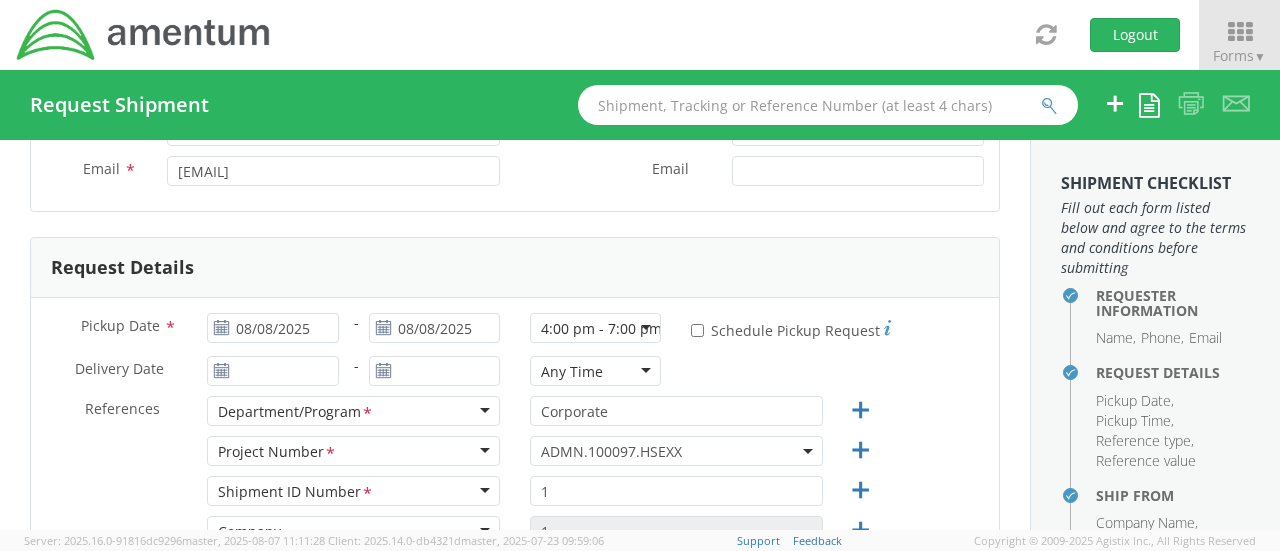 click on "Delivery Date        *                                                            -                                                                            Any Time Any Time Any Time 7:00 am - 10:00 am 10:00 am - 1:00 pm 1:00 pm - 4:00 pm 4:00 pm - 7:00 pm" at bounding box center (515, 376) 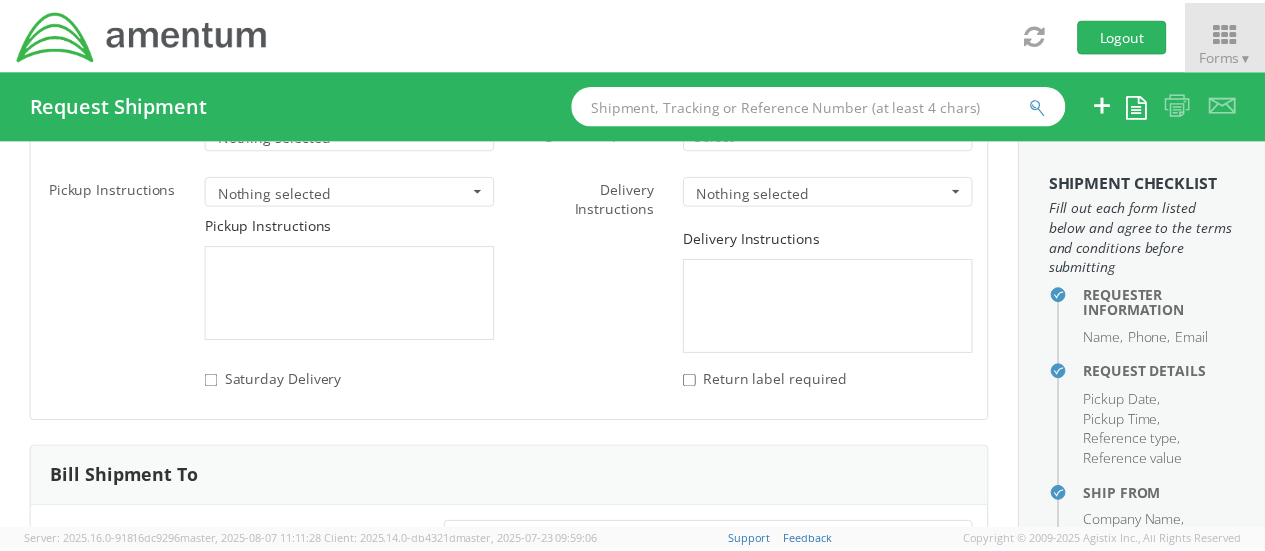 scroll, scrollTop: 3041, scrollLeft: 0, axis: vertical 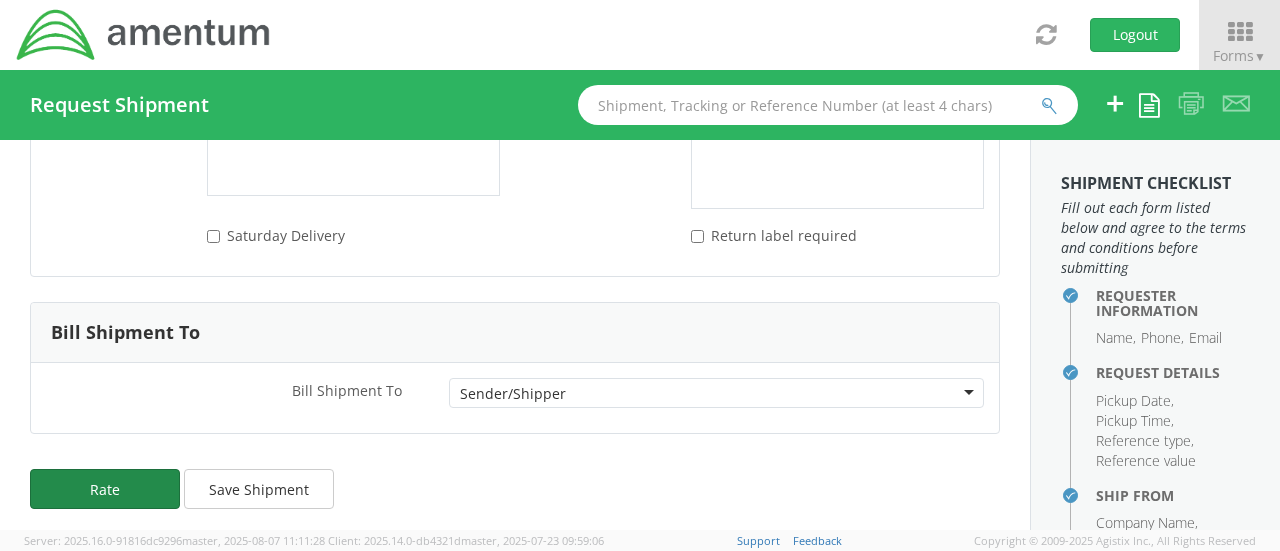 click on "Rate" at bounding box center (105, 489) 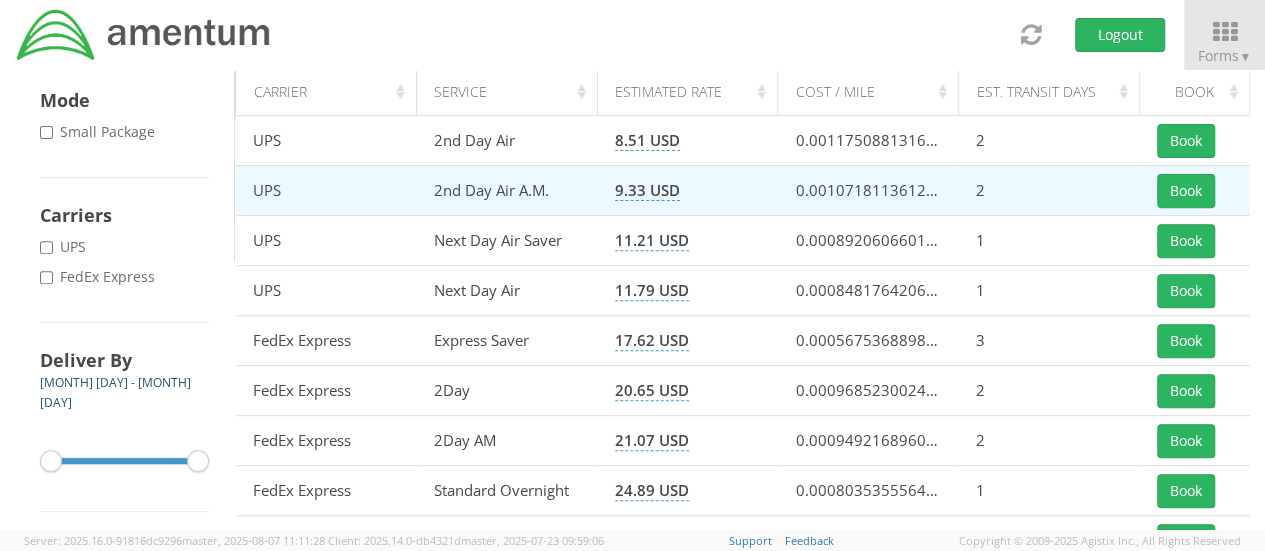 scroll, scrollTop: 300, scrollLeft: 0, axis: vertical 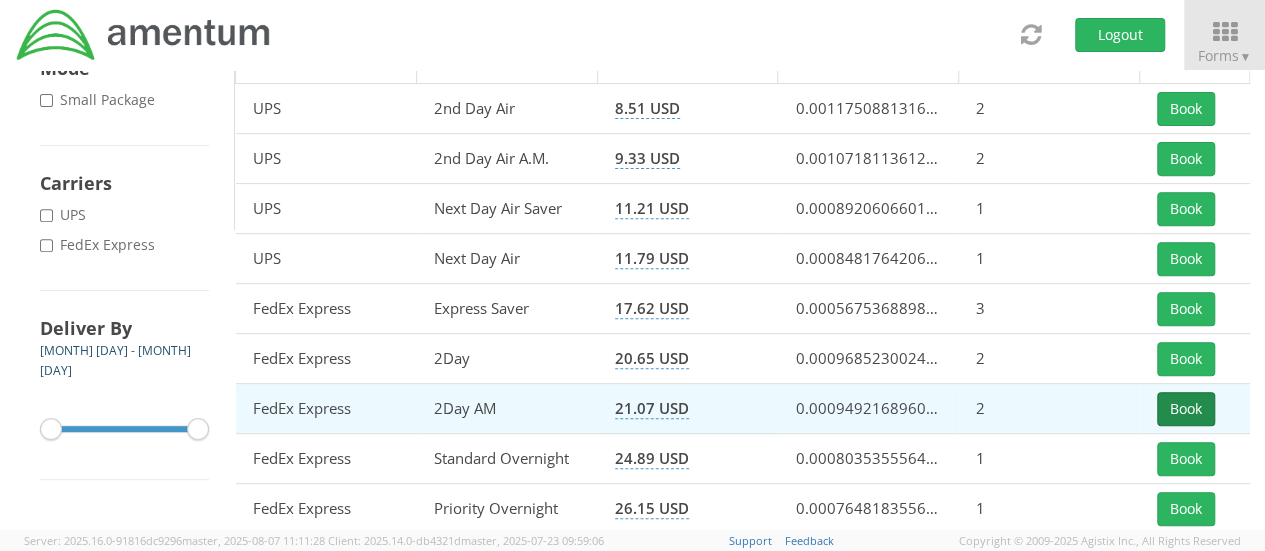click on "Book" at bounding box center [1186, 409] 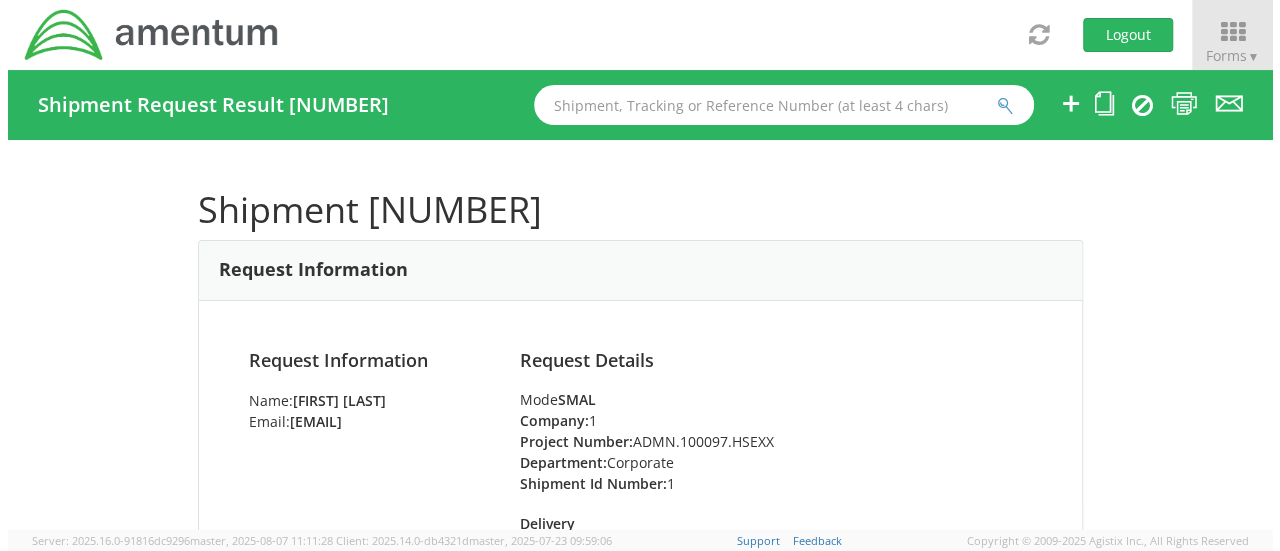 scroll, scrollTop: 0, scrollLeft: 0, axis: both 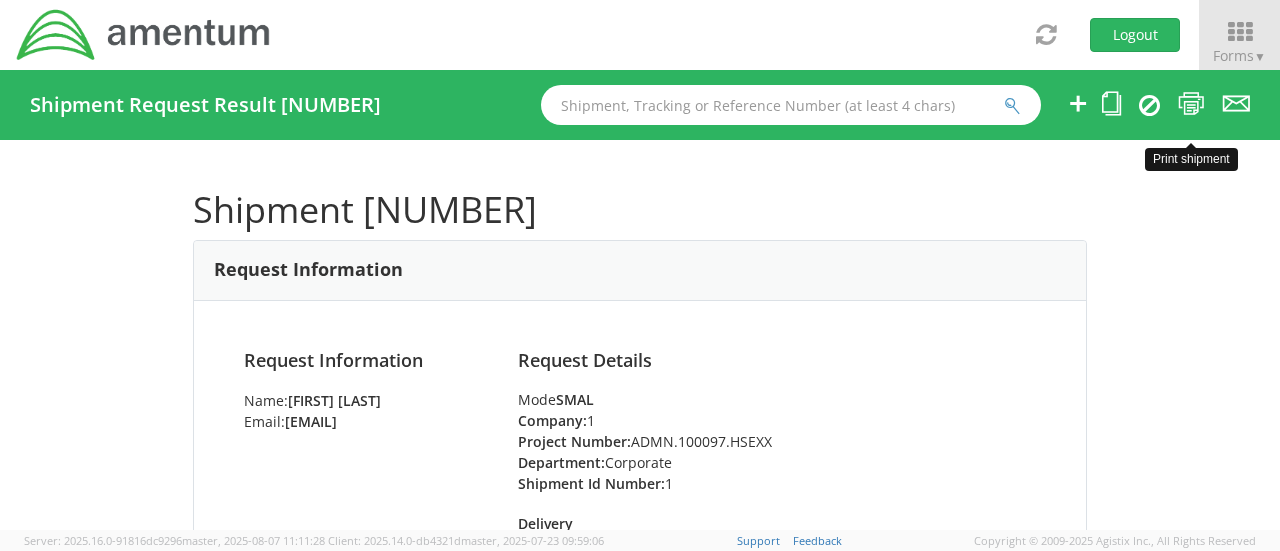 click at bounding box center [1191, 103] 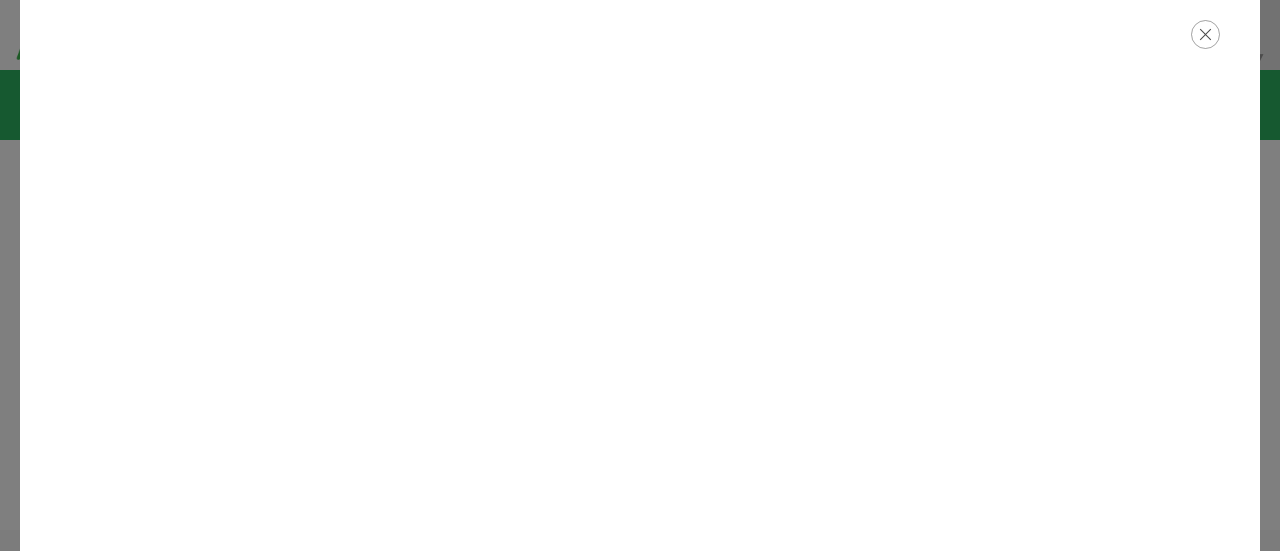 click at bounding box center [1205, 34] 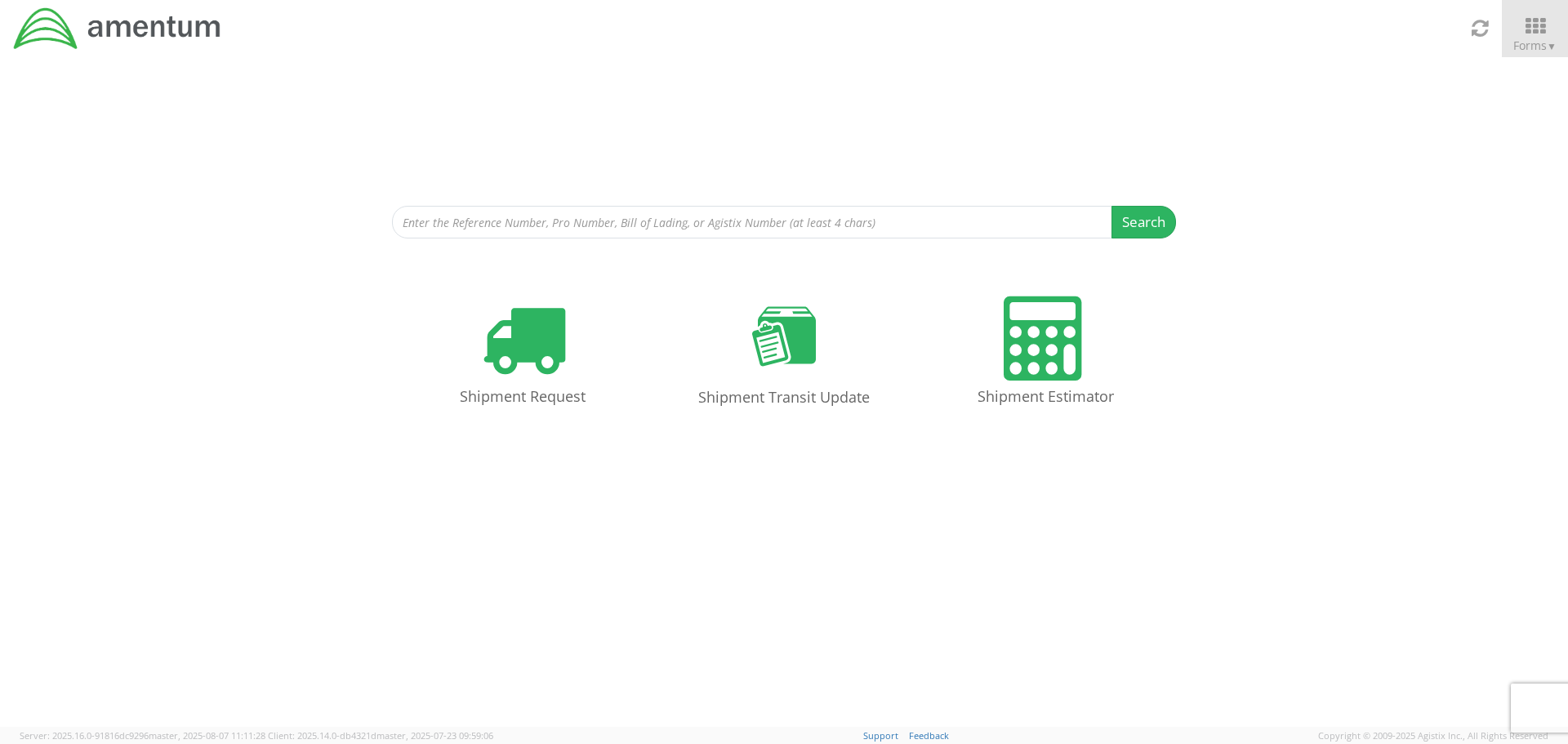 scroll, scrollTop: 0, scrollLeft: 0, axis: both 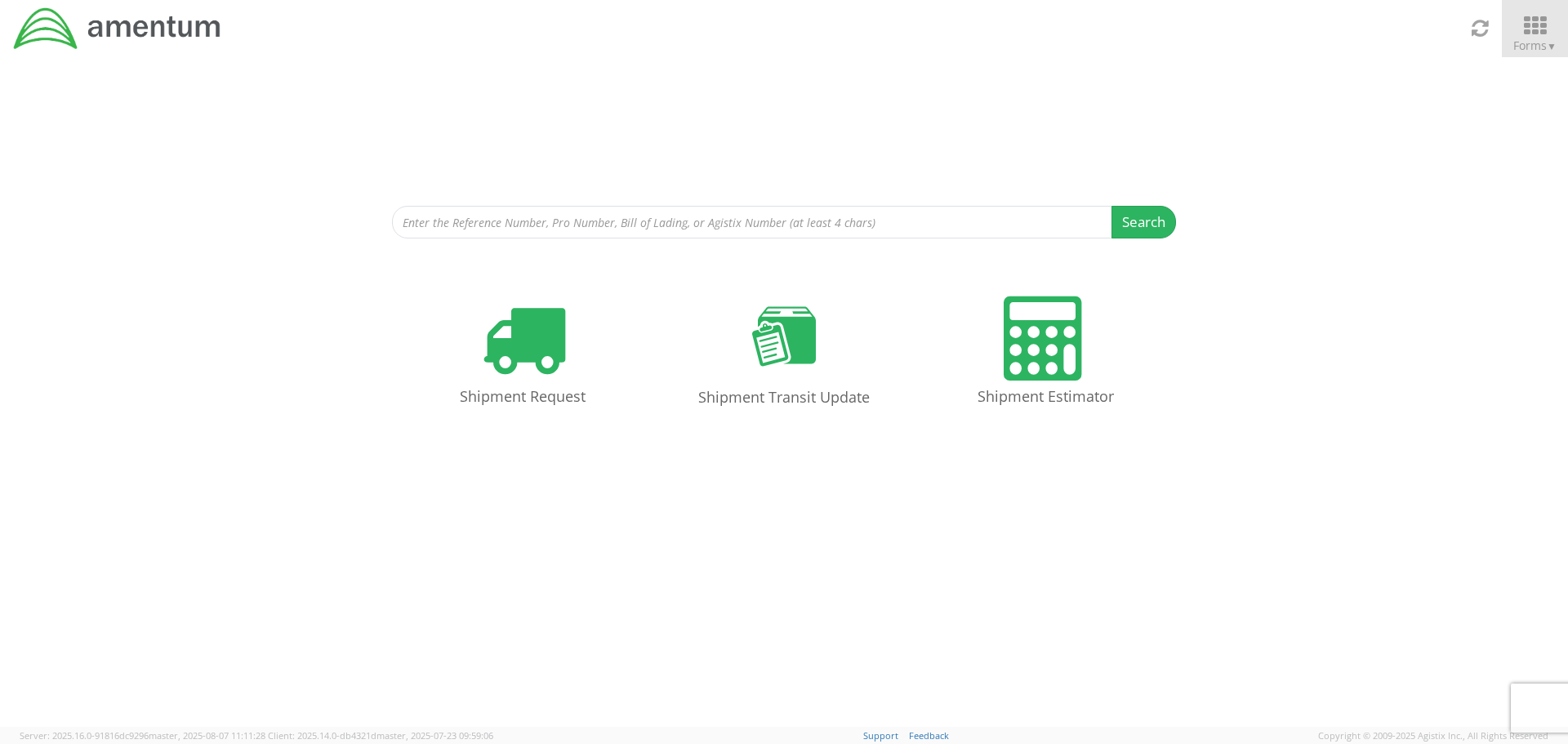 click on "Forms  ▼" at bounding box center (1535, 45) 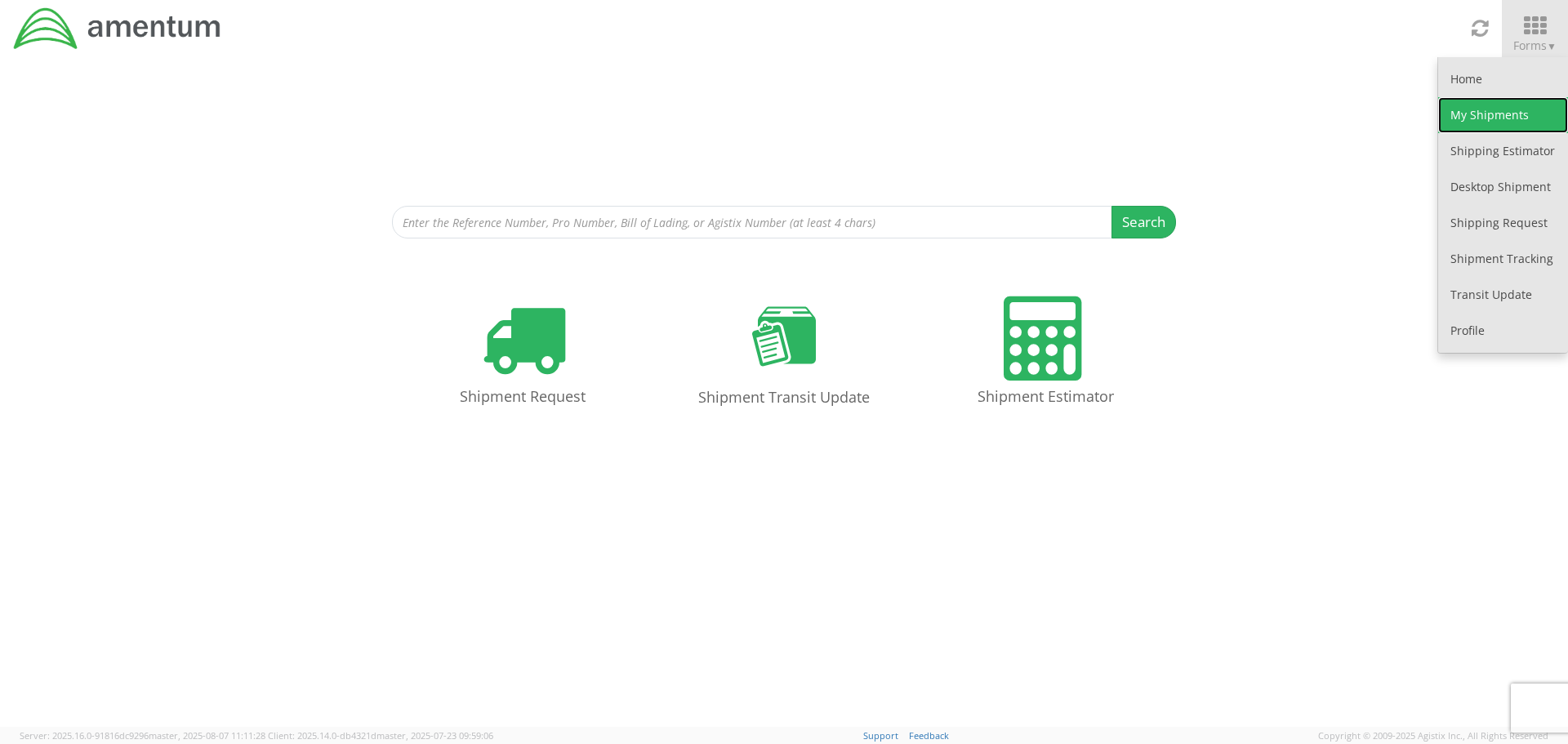 click on "My Shipments" at bounding box center [1503, 115] 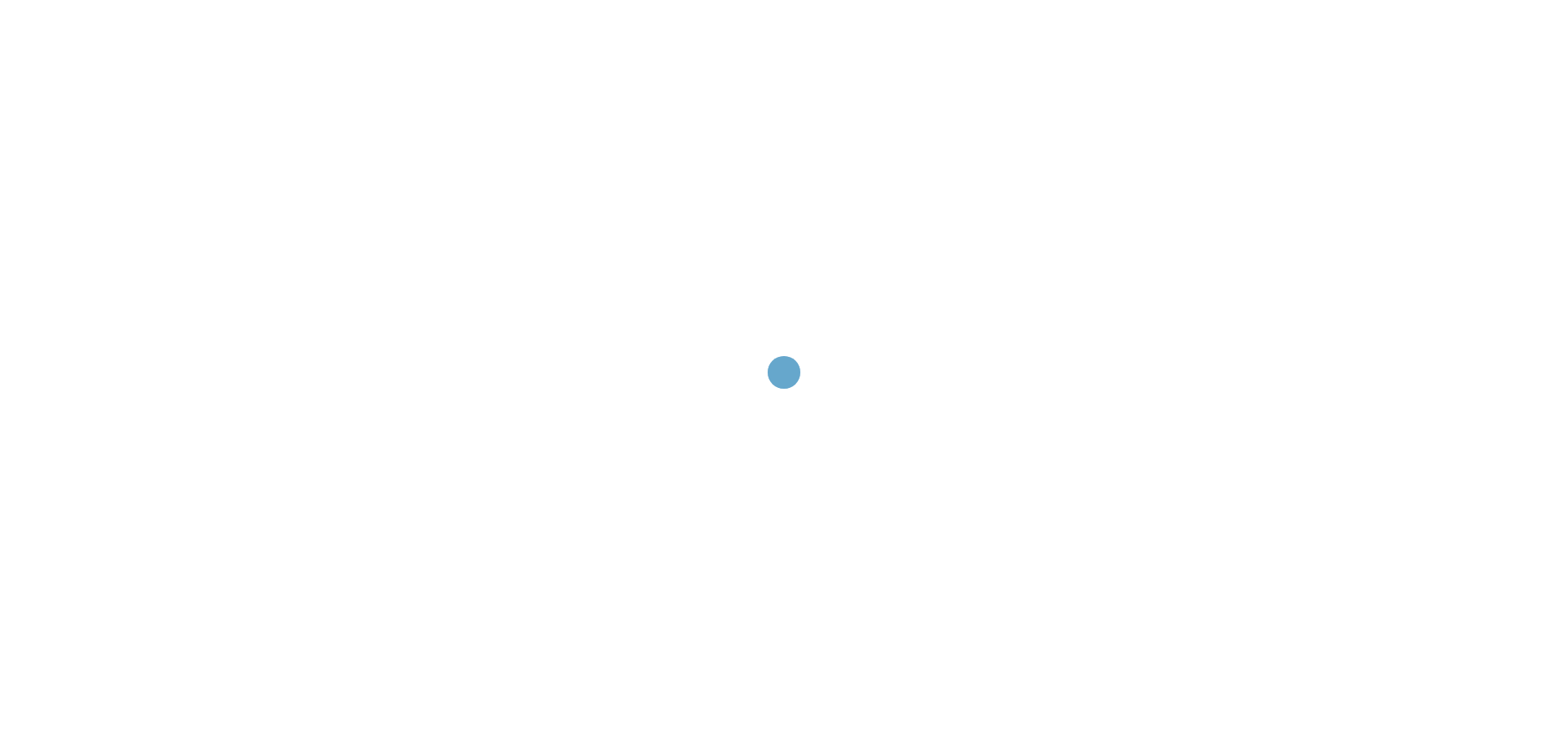 scroll, scrollTop: 0, scrollLeft: 0, axis: both 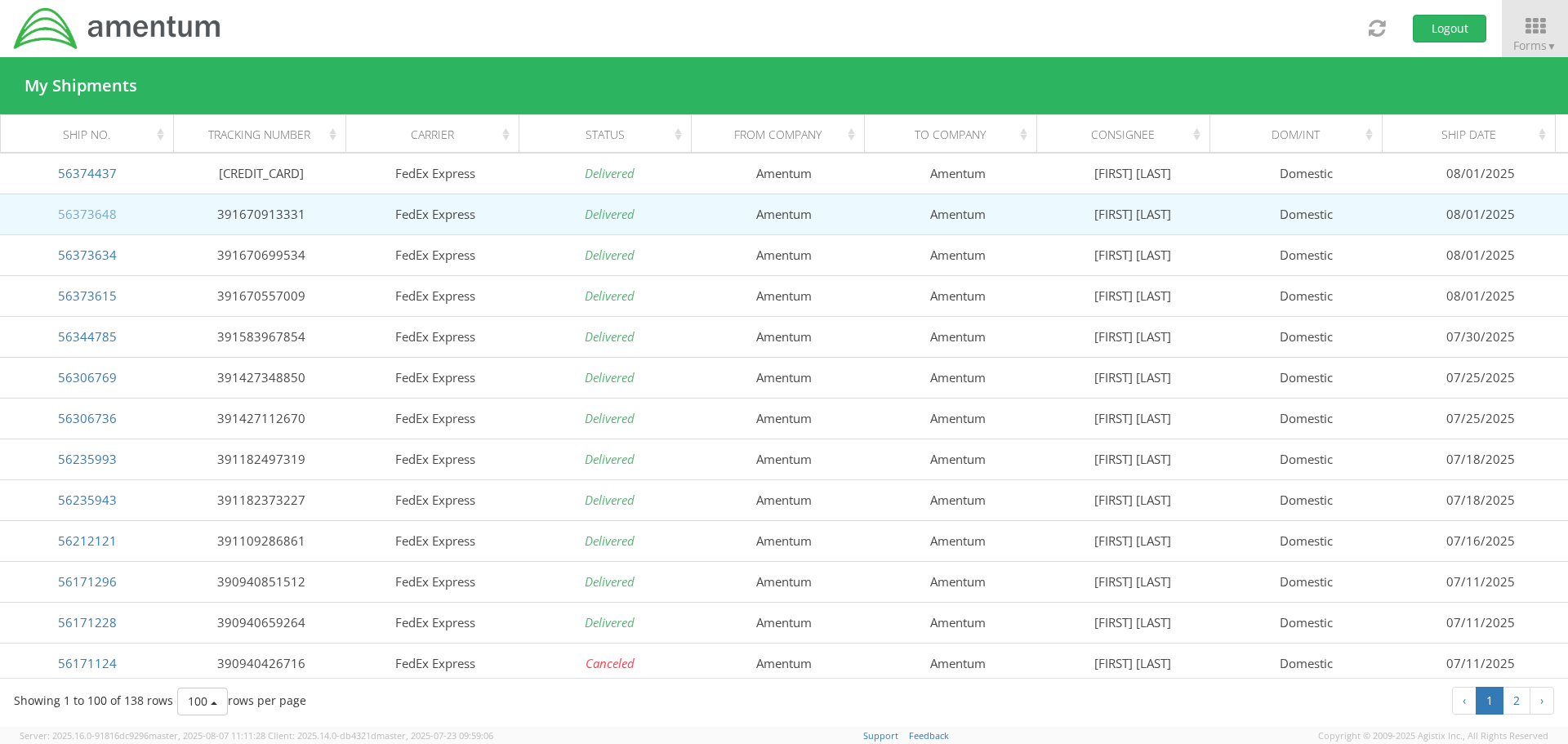 click on "56373648" at bounding box center (87, 214) 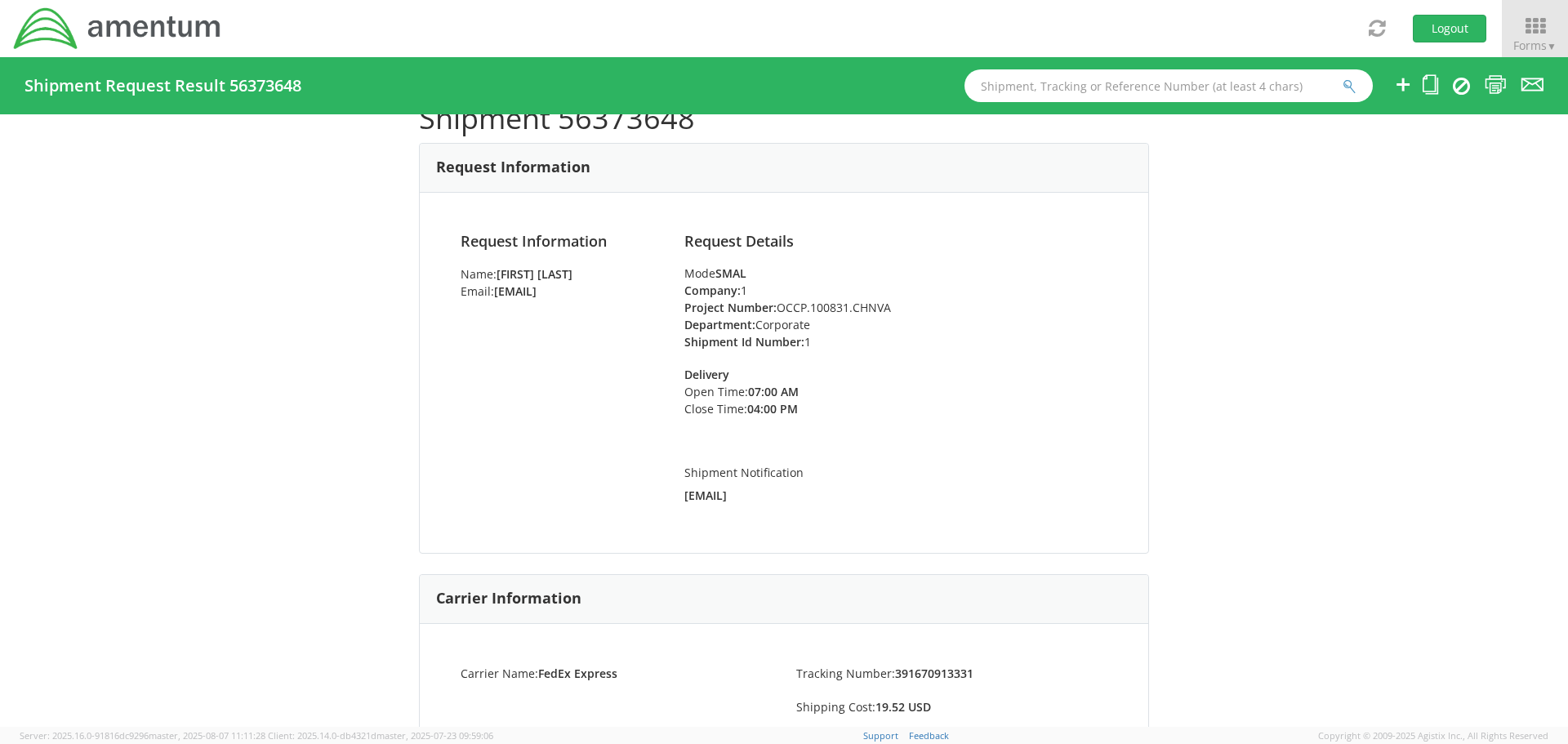 scroll, scrollTop: 82, scrollLeft: 0, axis: vertical 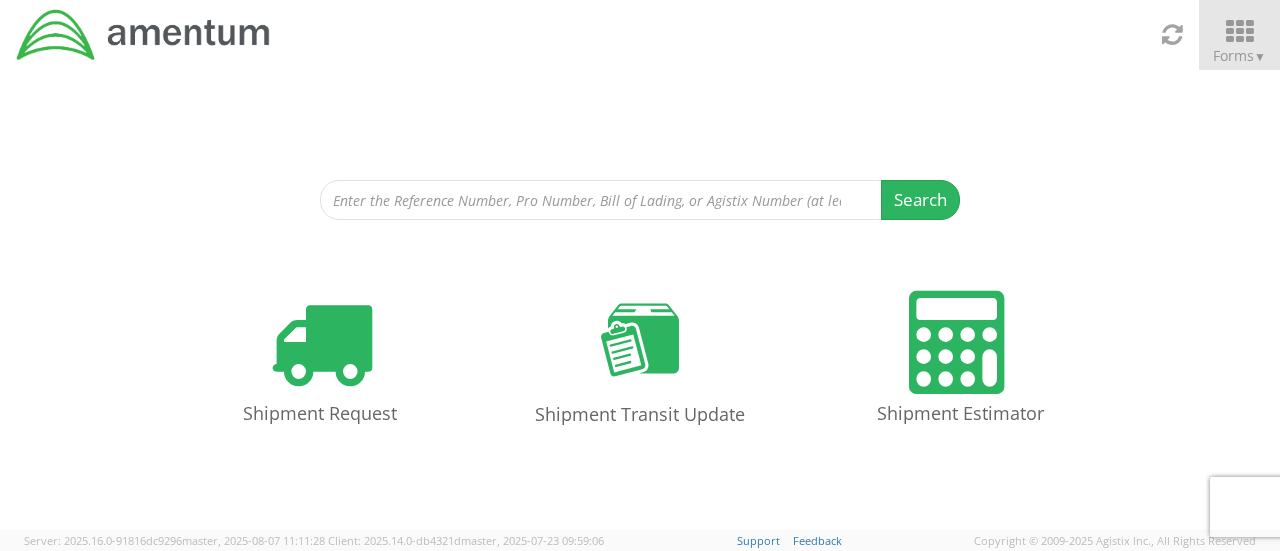 click at bounding box center [1239, 32] 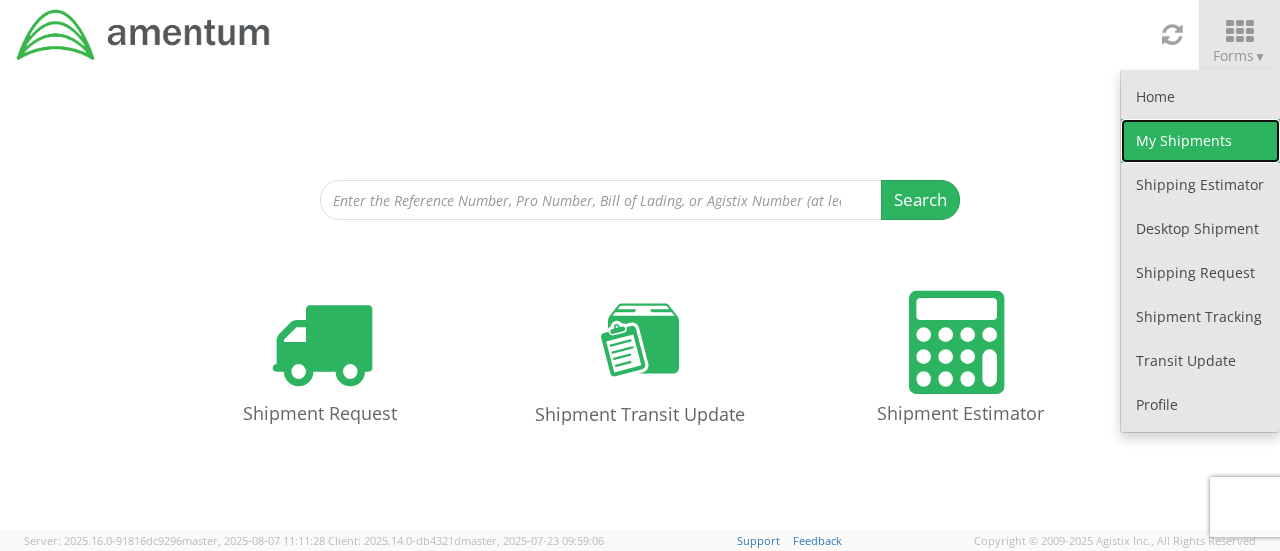 click on "My Shipments" at bounding box center (1200, 141) 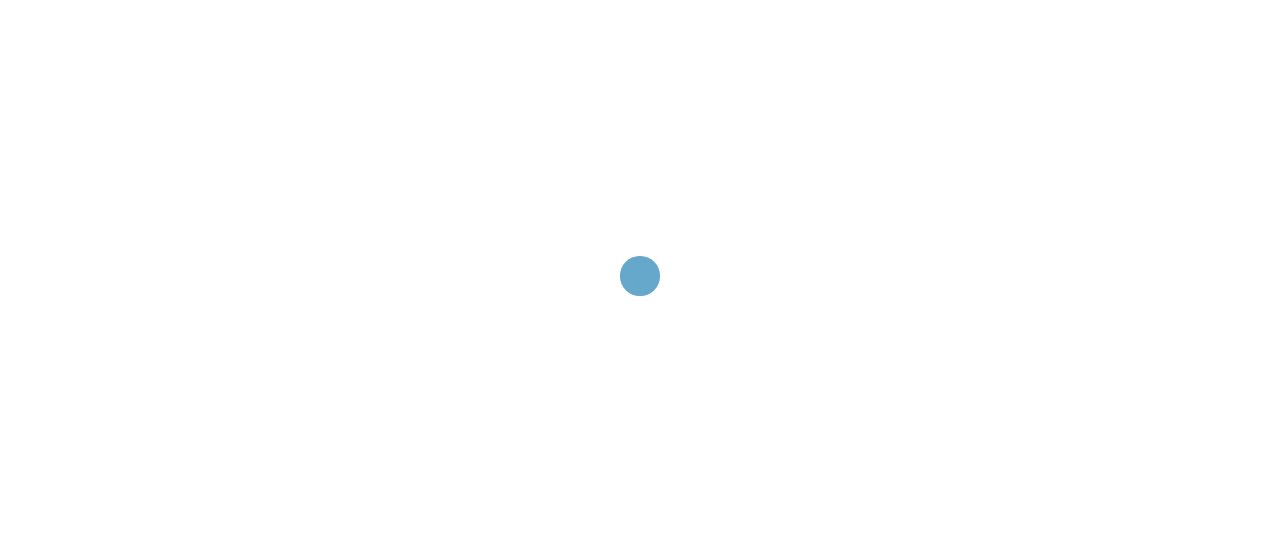 scroll, scrollTop: 0, scrollLeft: 0, axis: both 